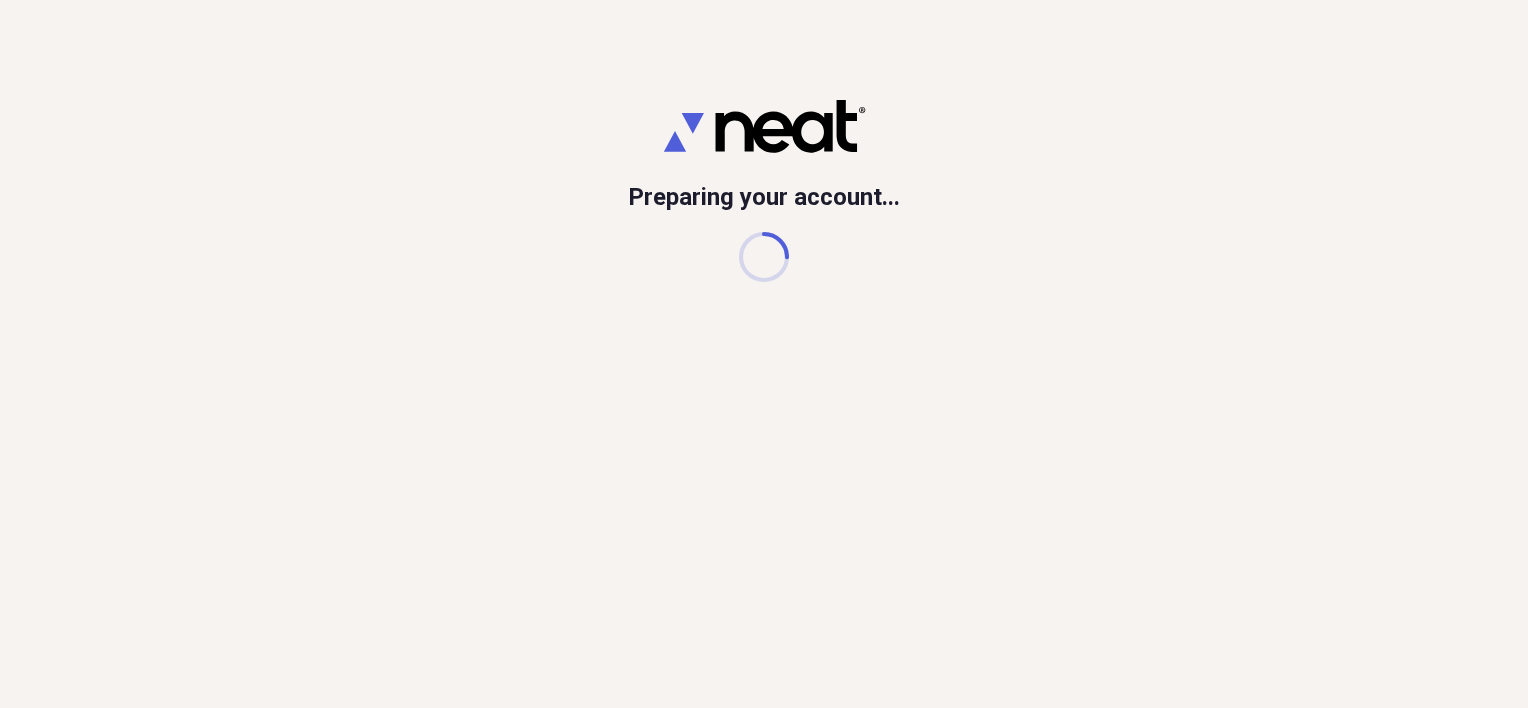 scroll, scrollTop: 0, scrollLeft: 0, axis: both 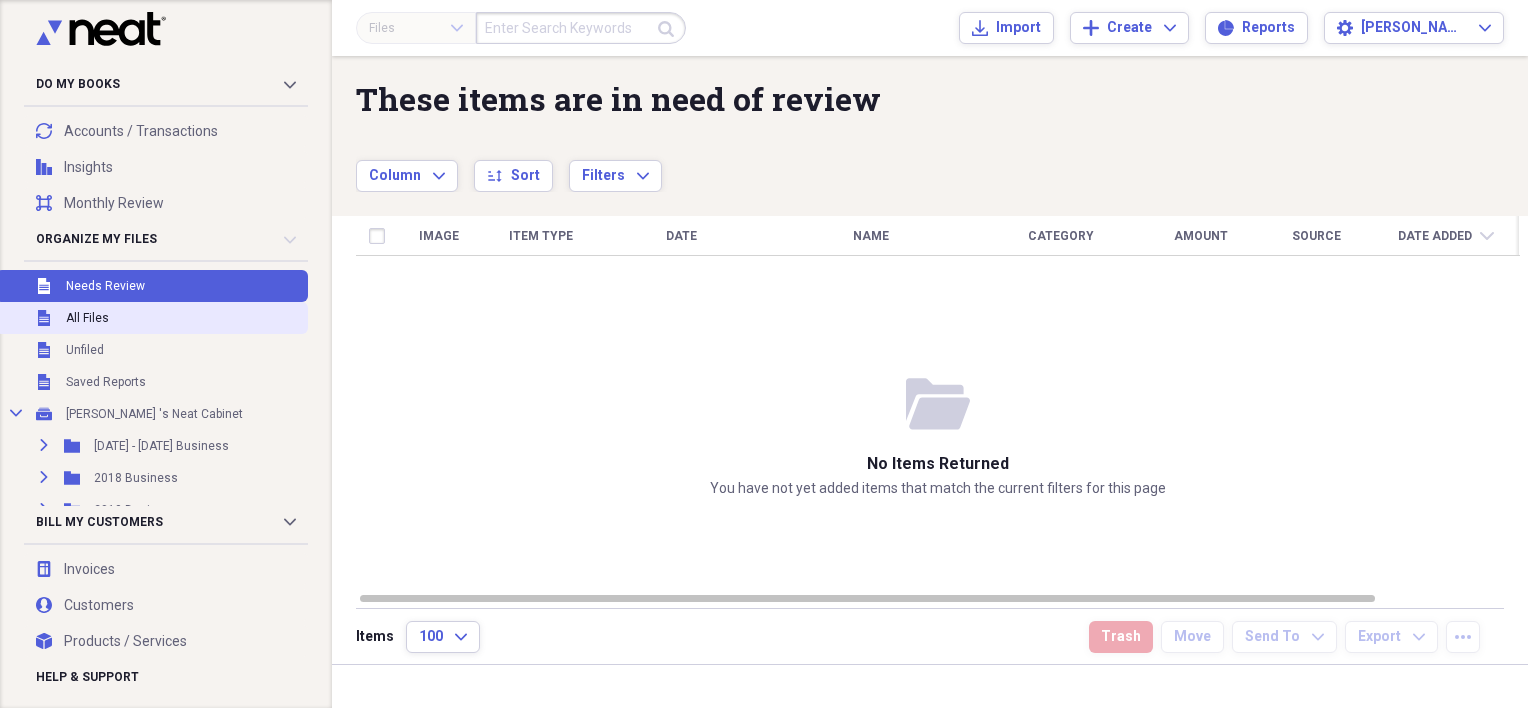 click on "Unfiled All Files" at bounding box center [152, 318] 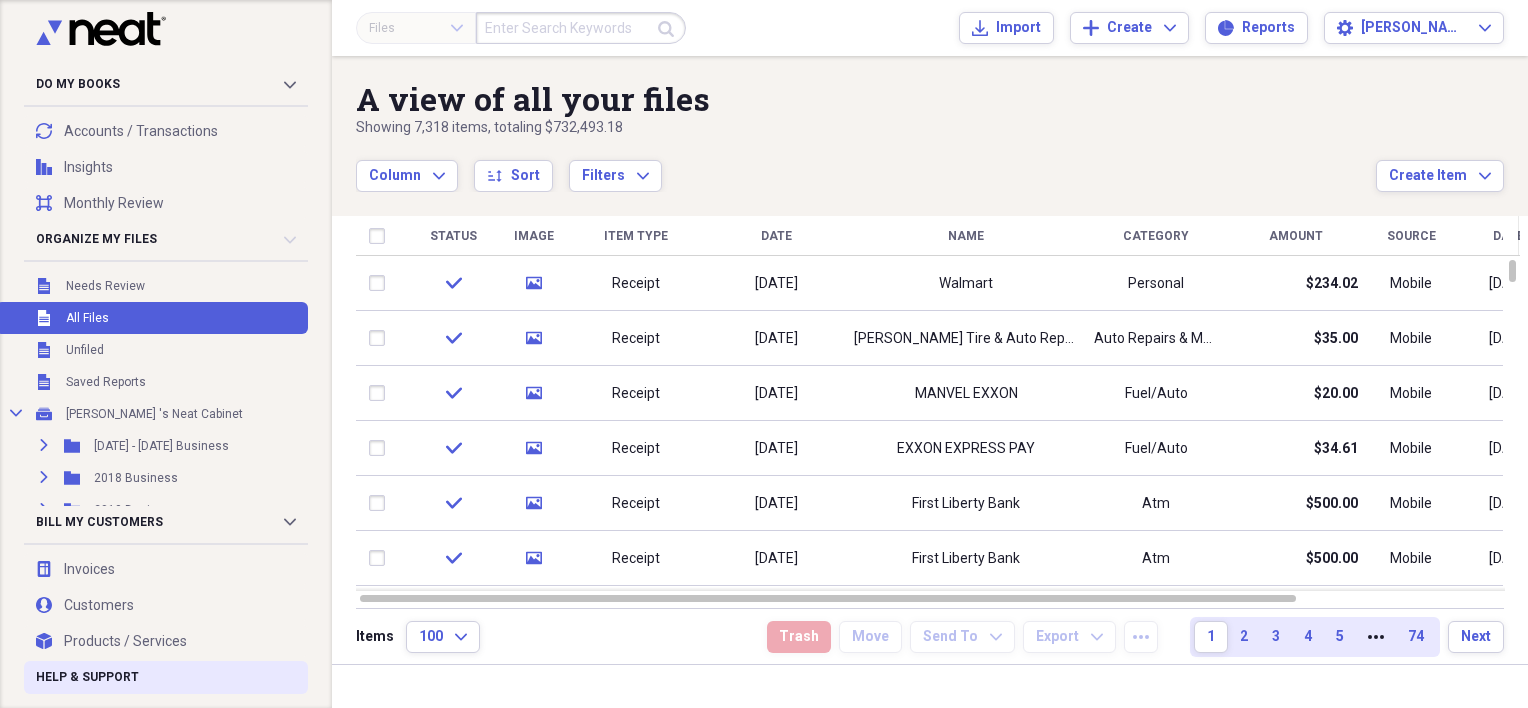 click on "Help & Support" at bounding box center (87, 677) 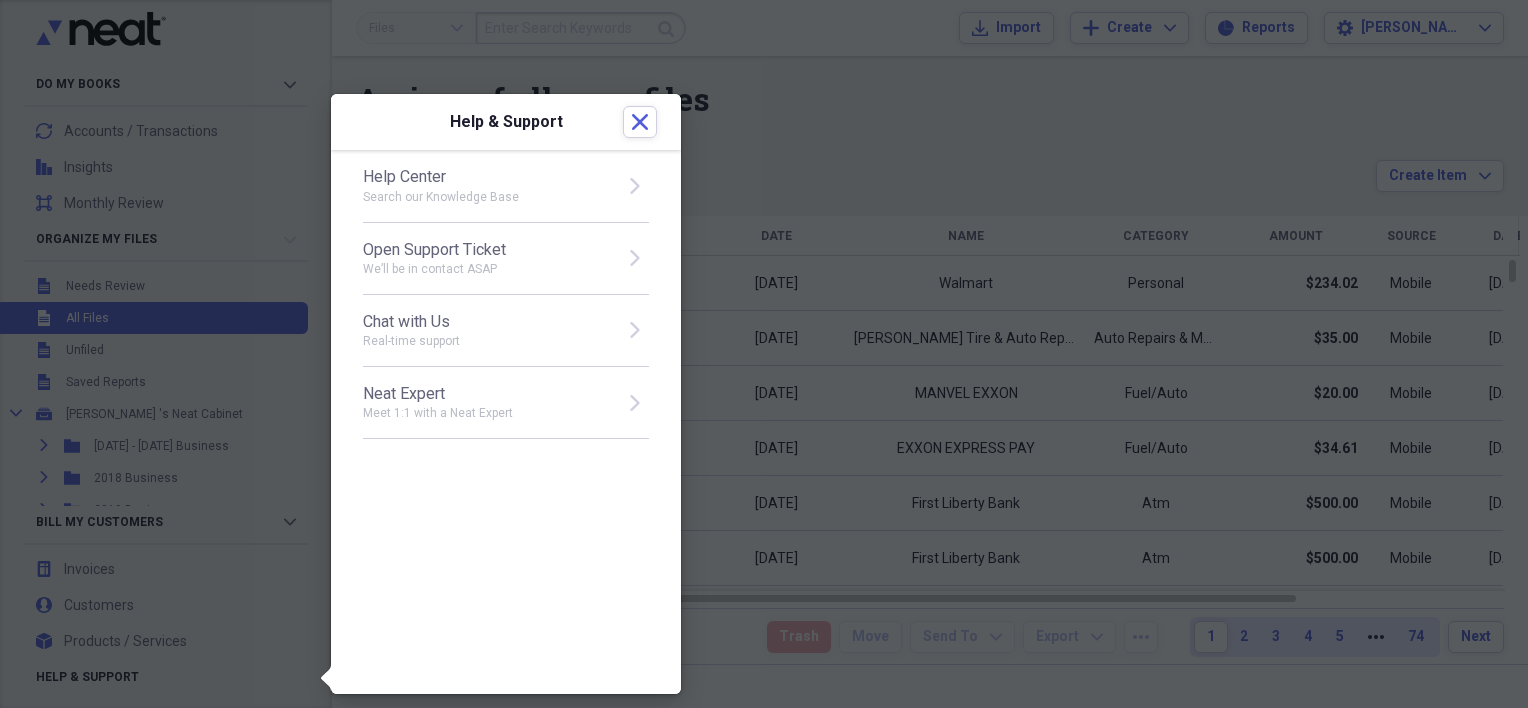 click on "open" 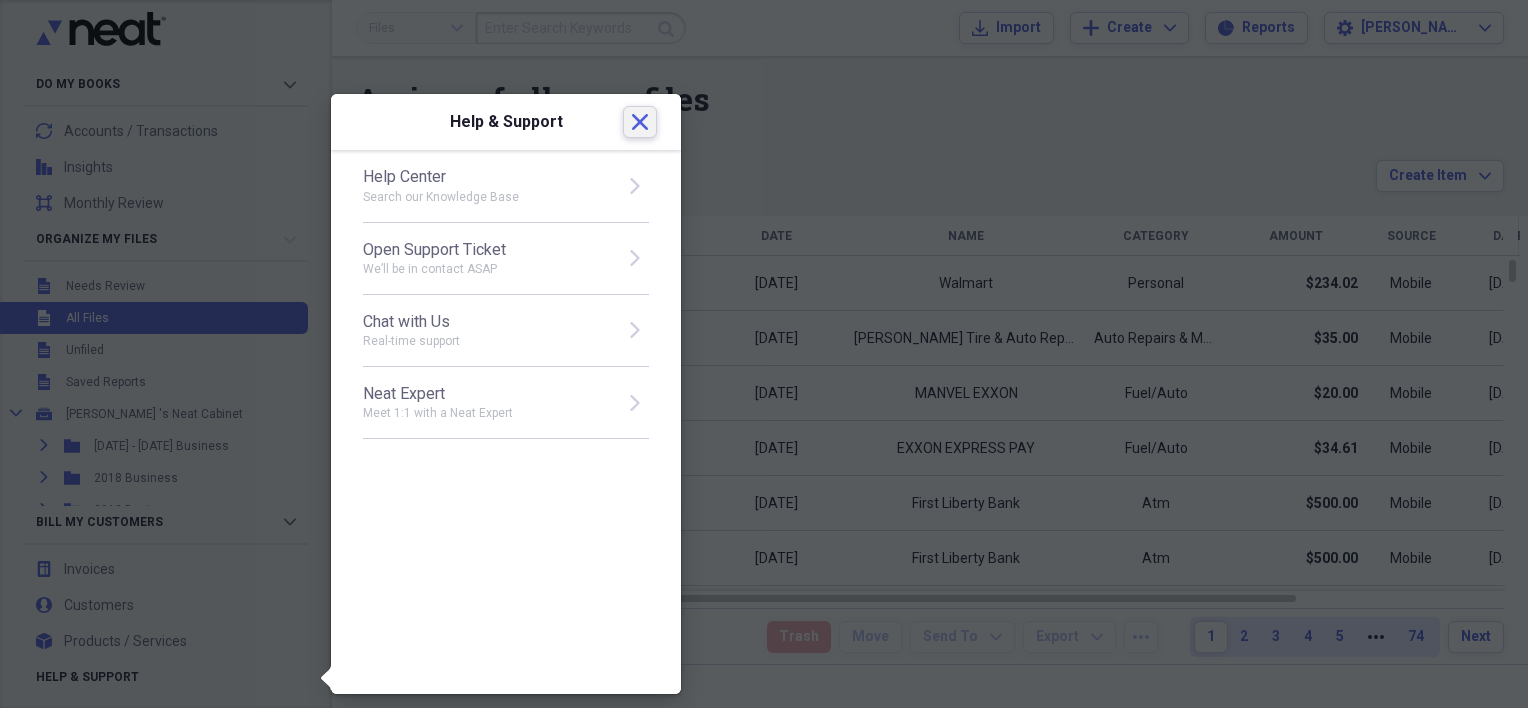 click on "Close" 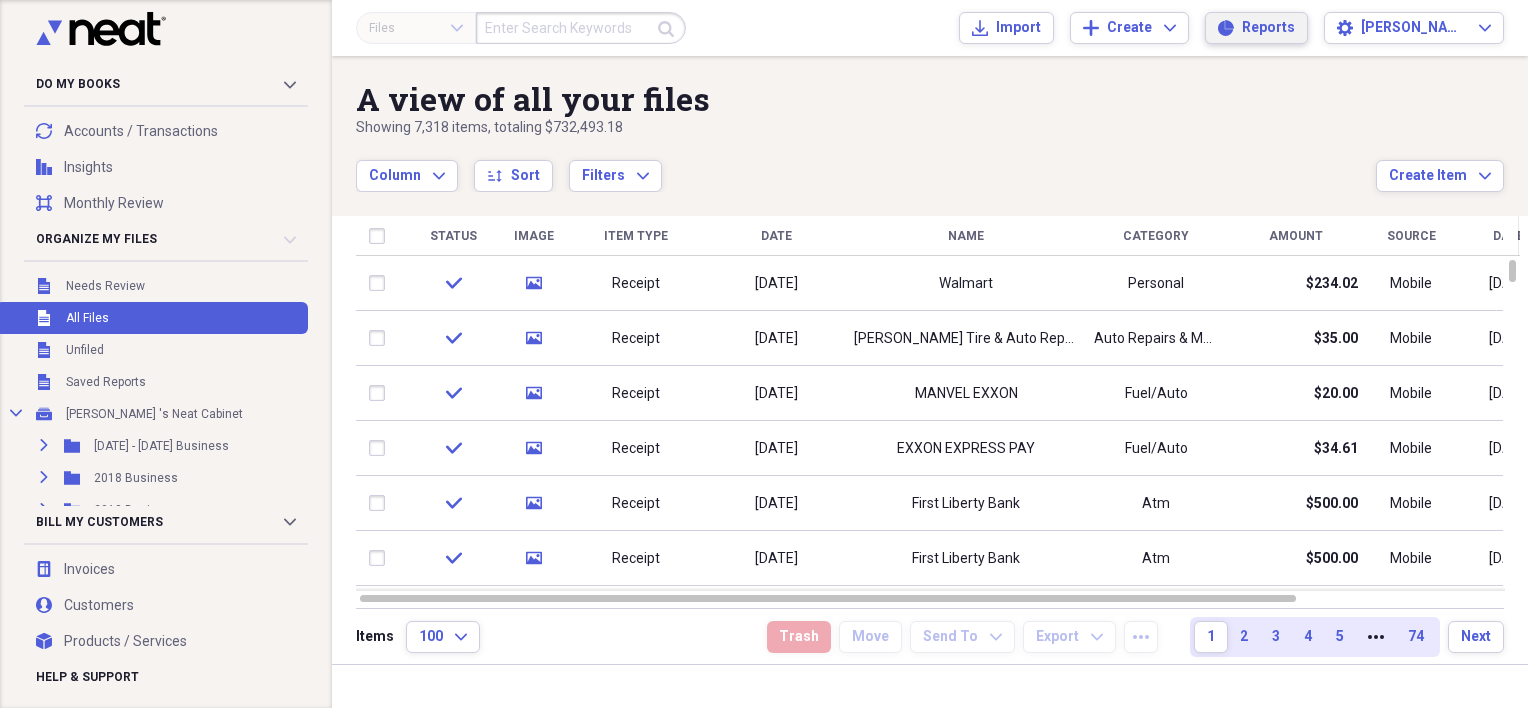 click on "Reports Reports" at bounding box center (1256, 28) 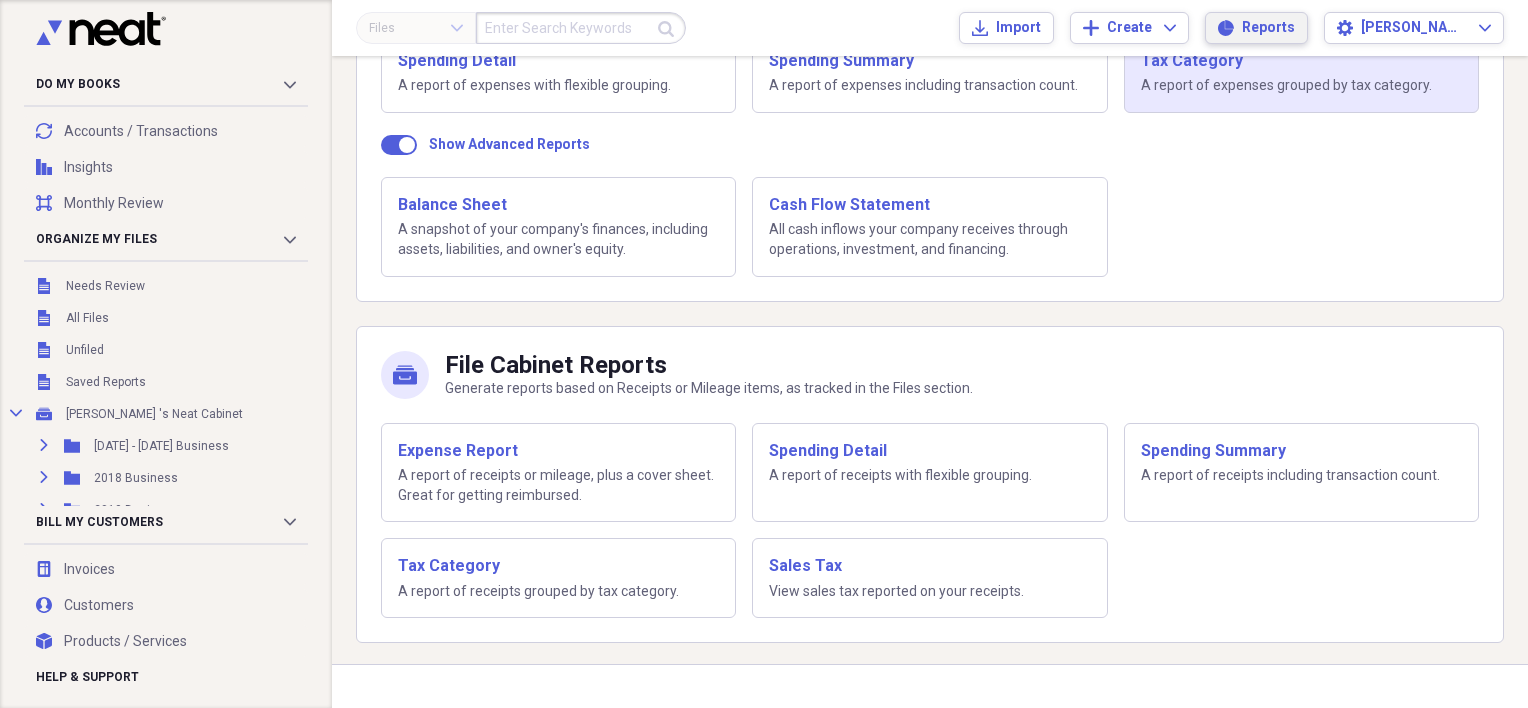 scroll, scrollTop: 339, scrollLeft: 0, axis: vertical 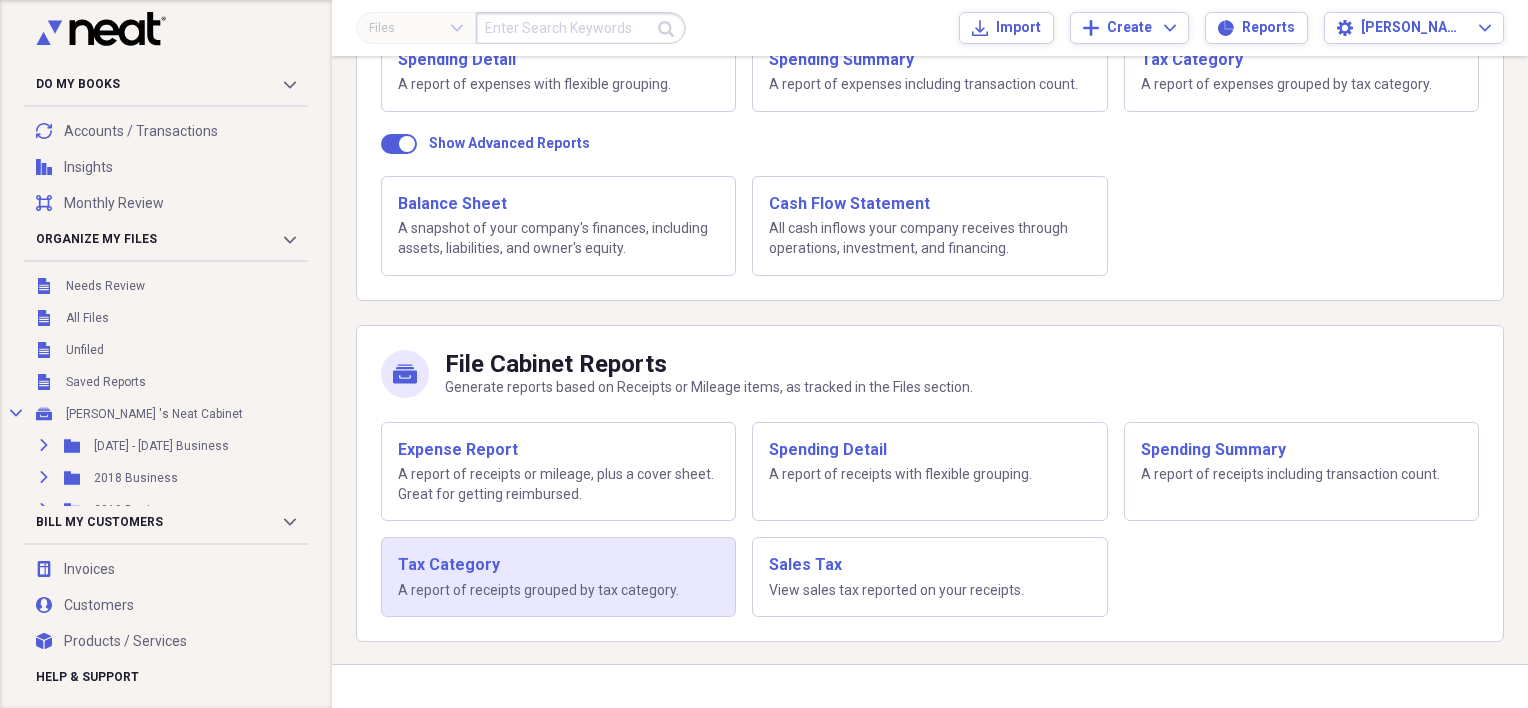 click on "Tax Category" at bounding box center (558, 565) 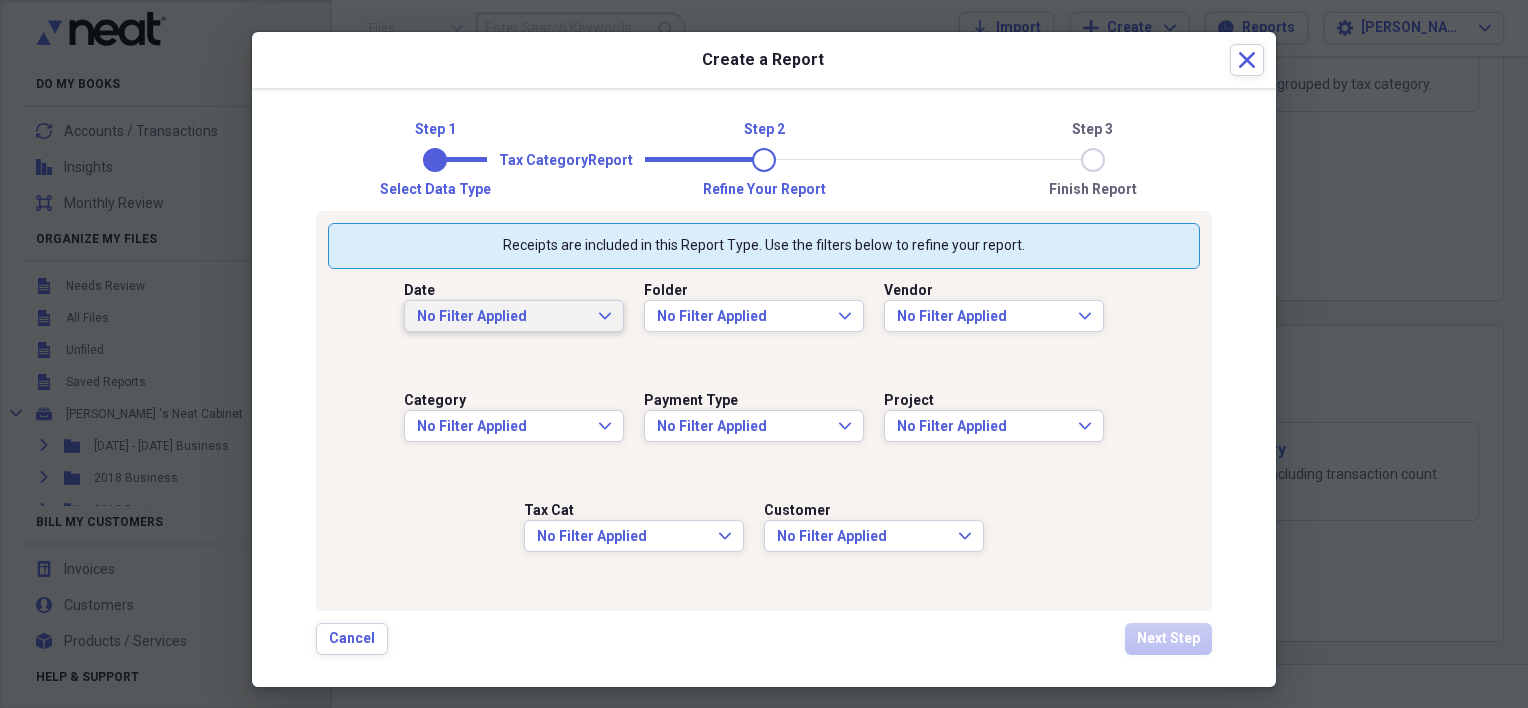 click on "Expand" 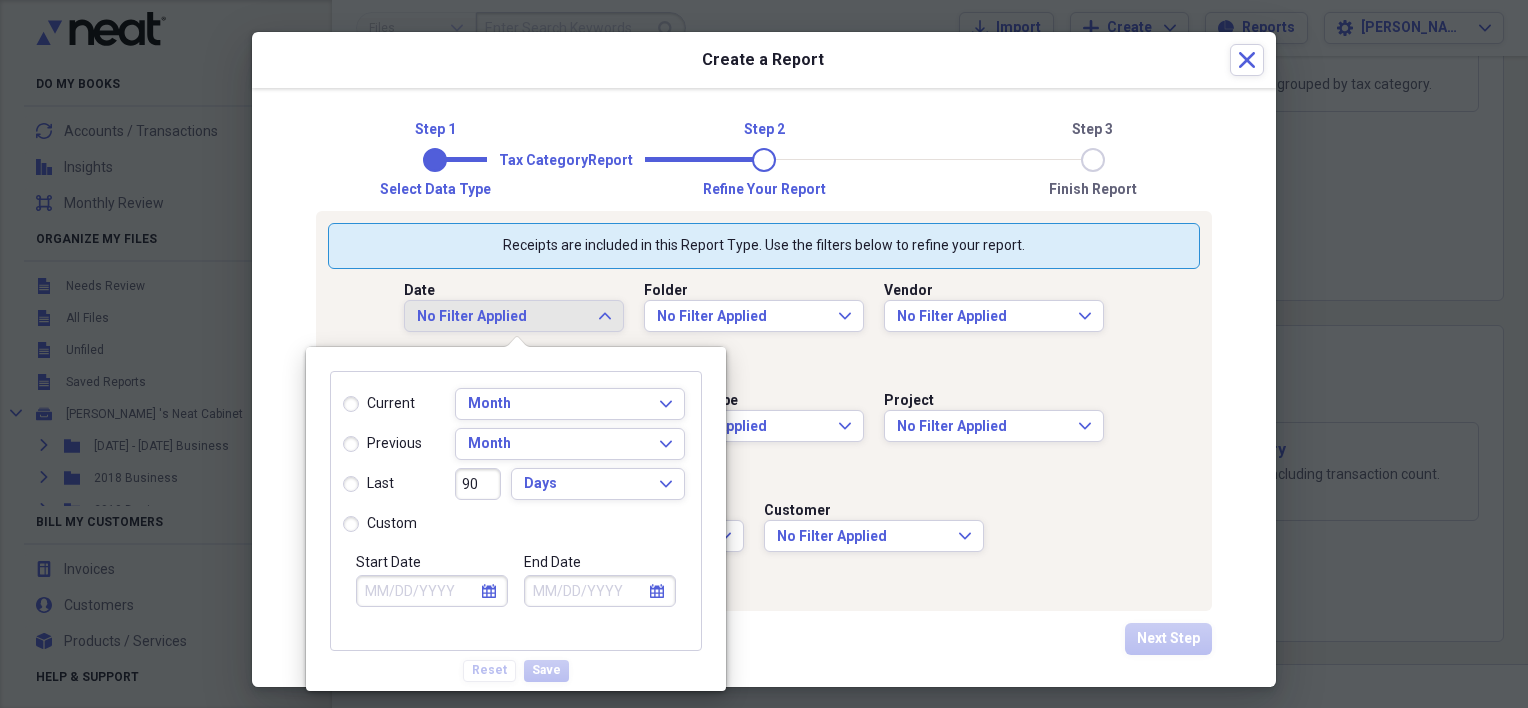 click on "custom" at bounding box center [380, 524] 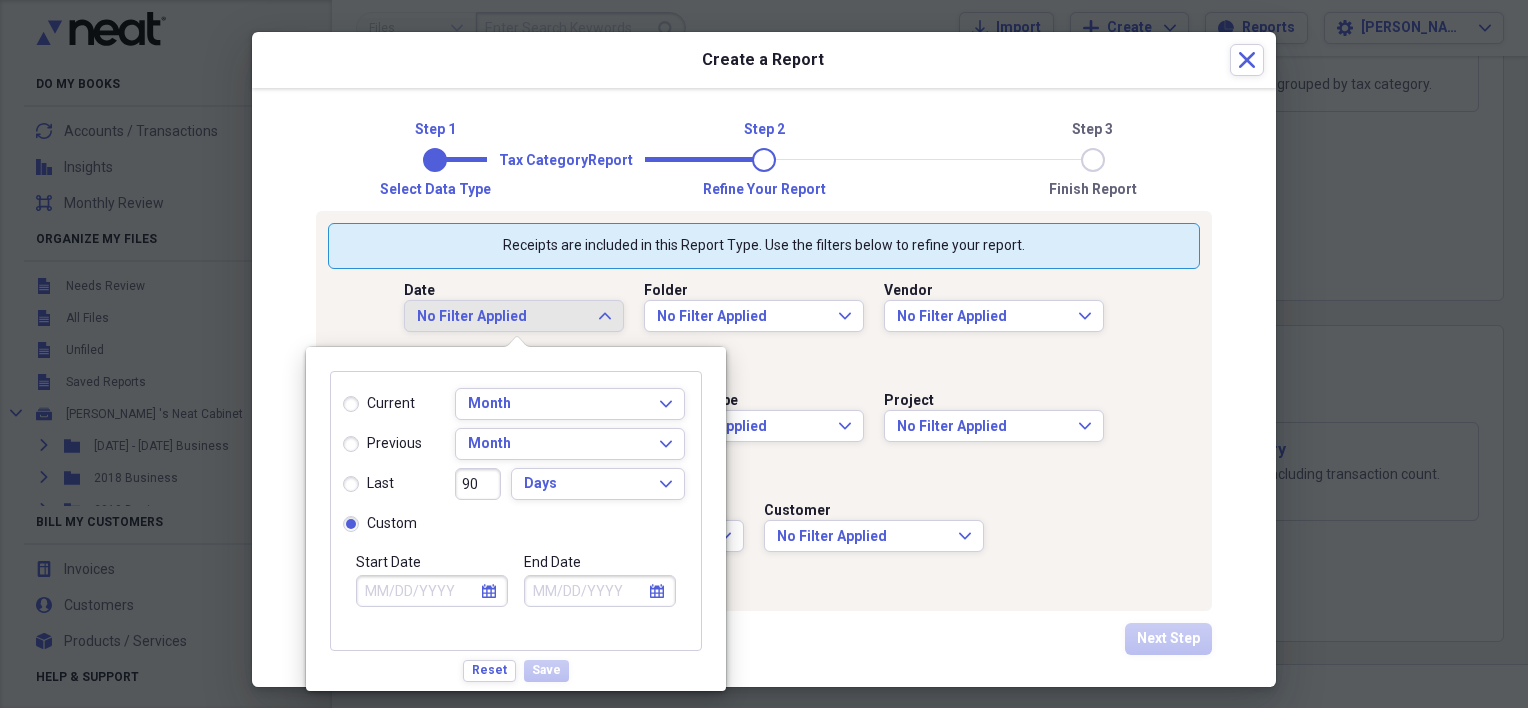 click on "Start Date" at bounding box center (432, 591) 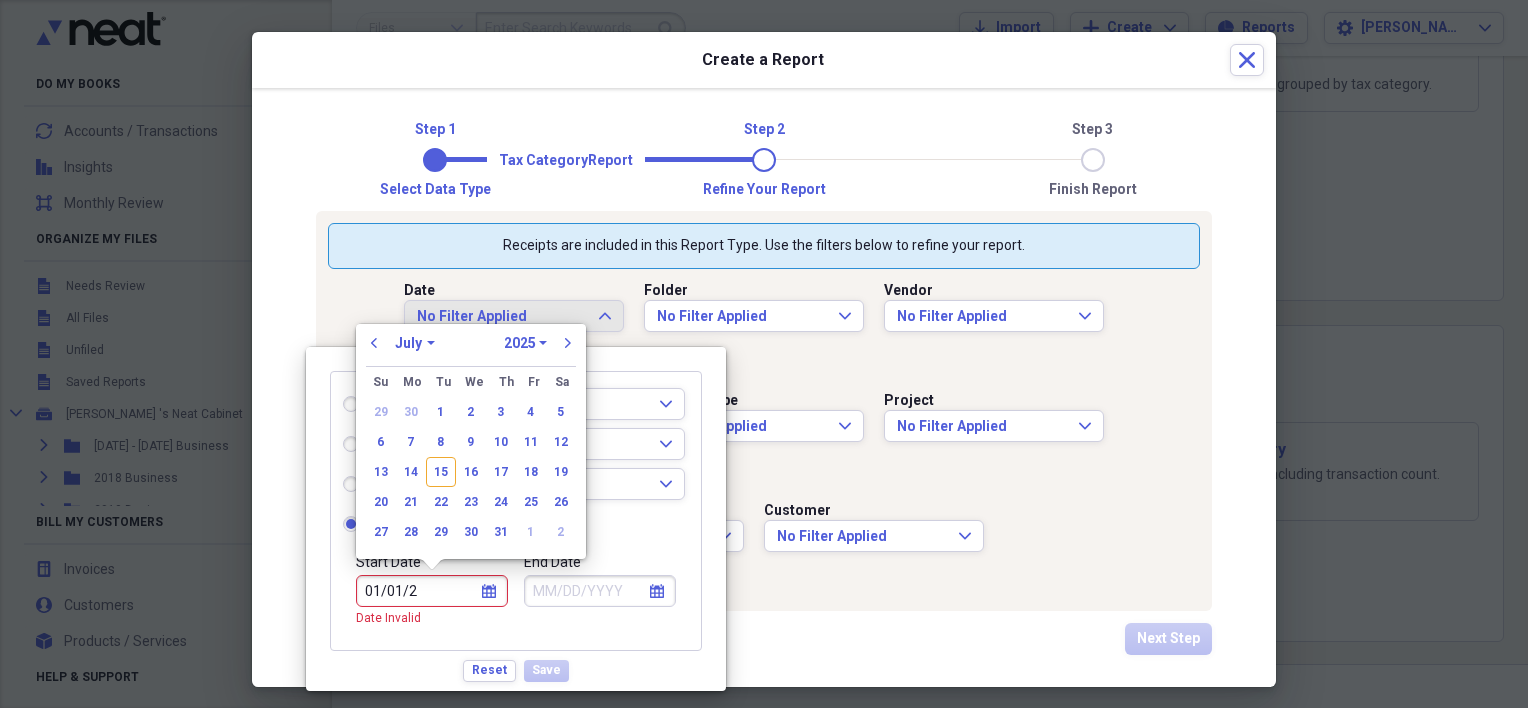type on "01/01/20" 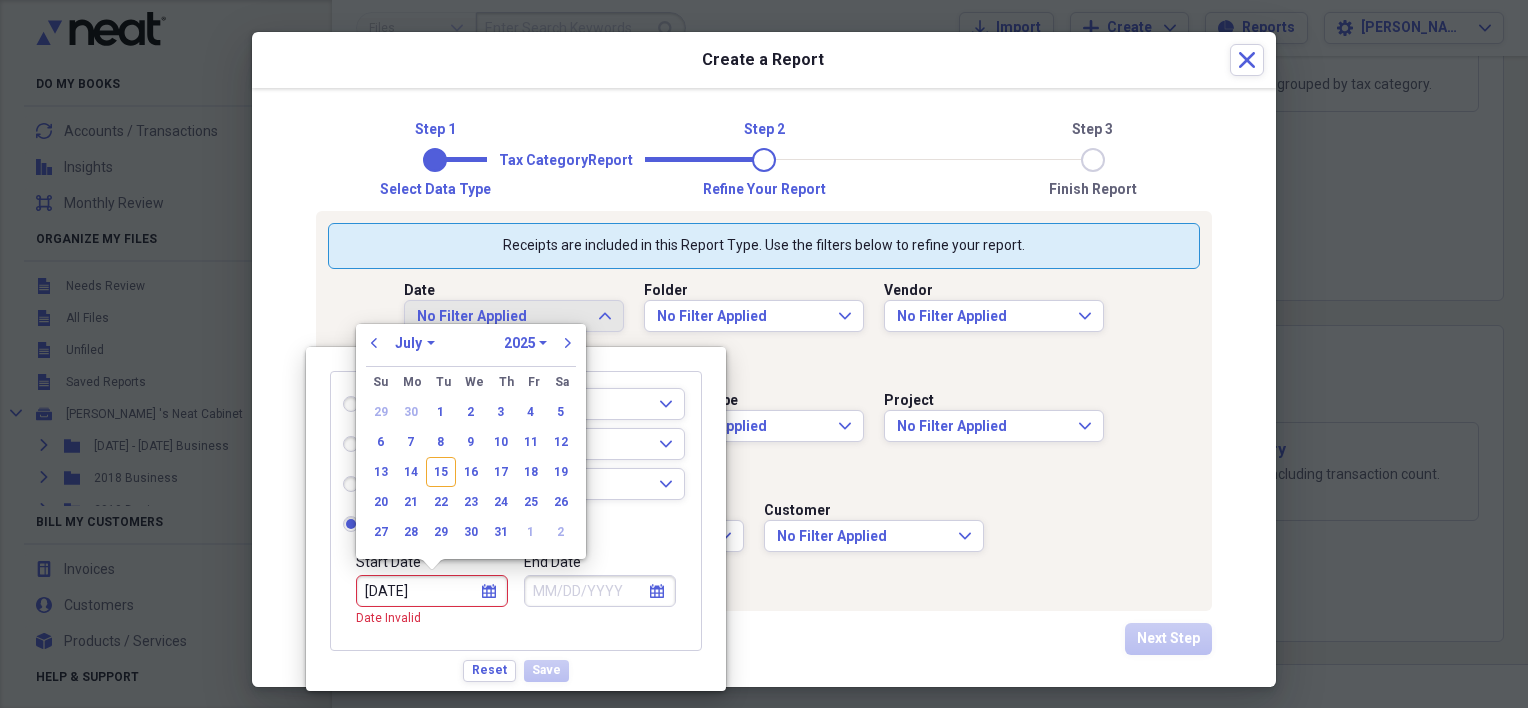 select on "0" 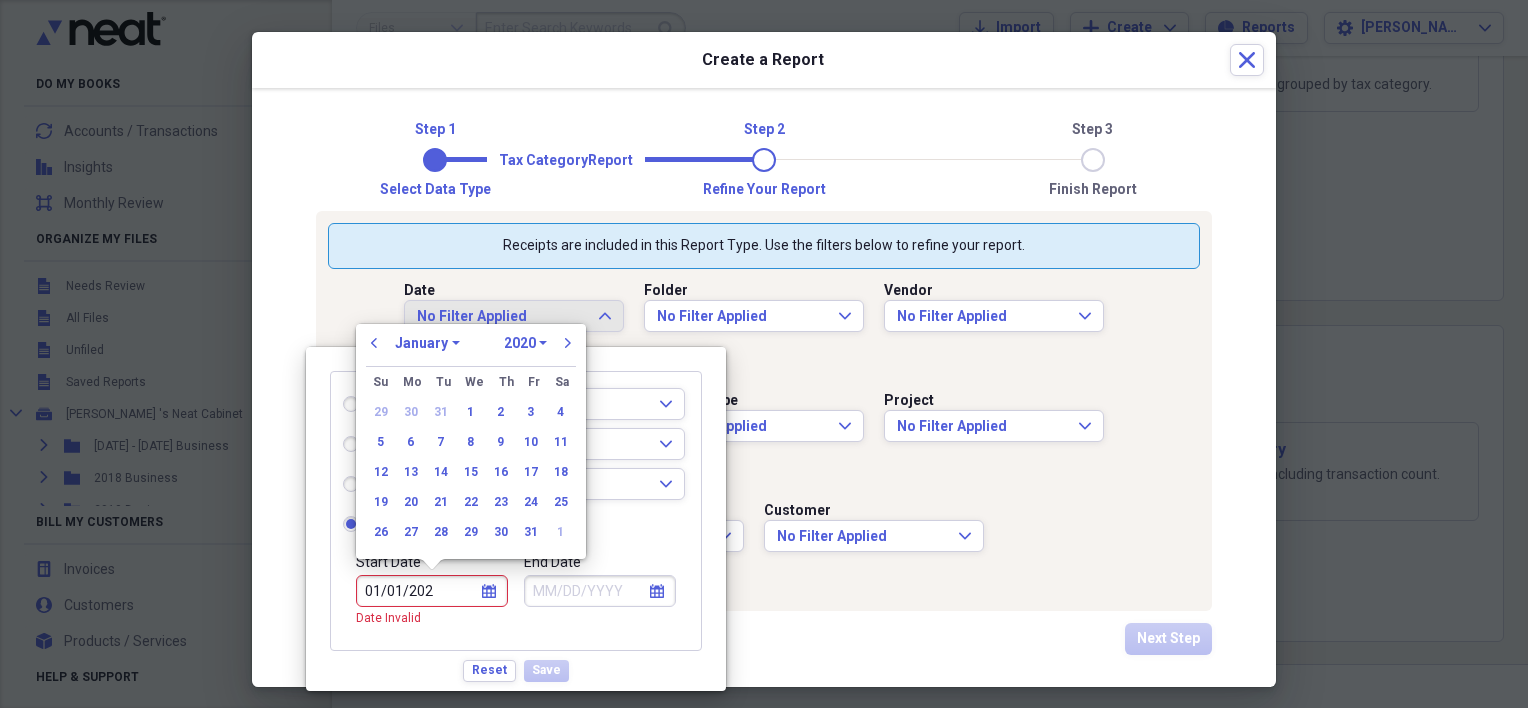 type on "01/01/2021" 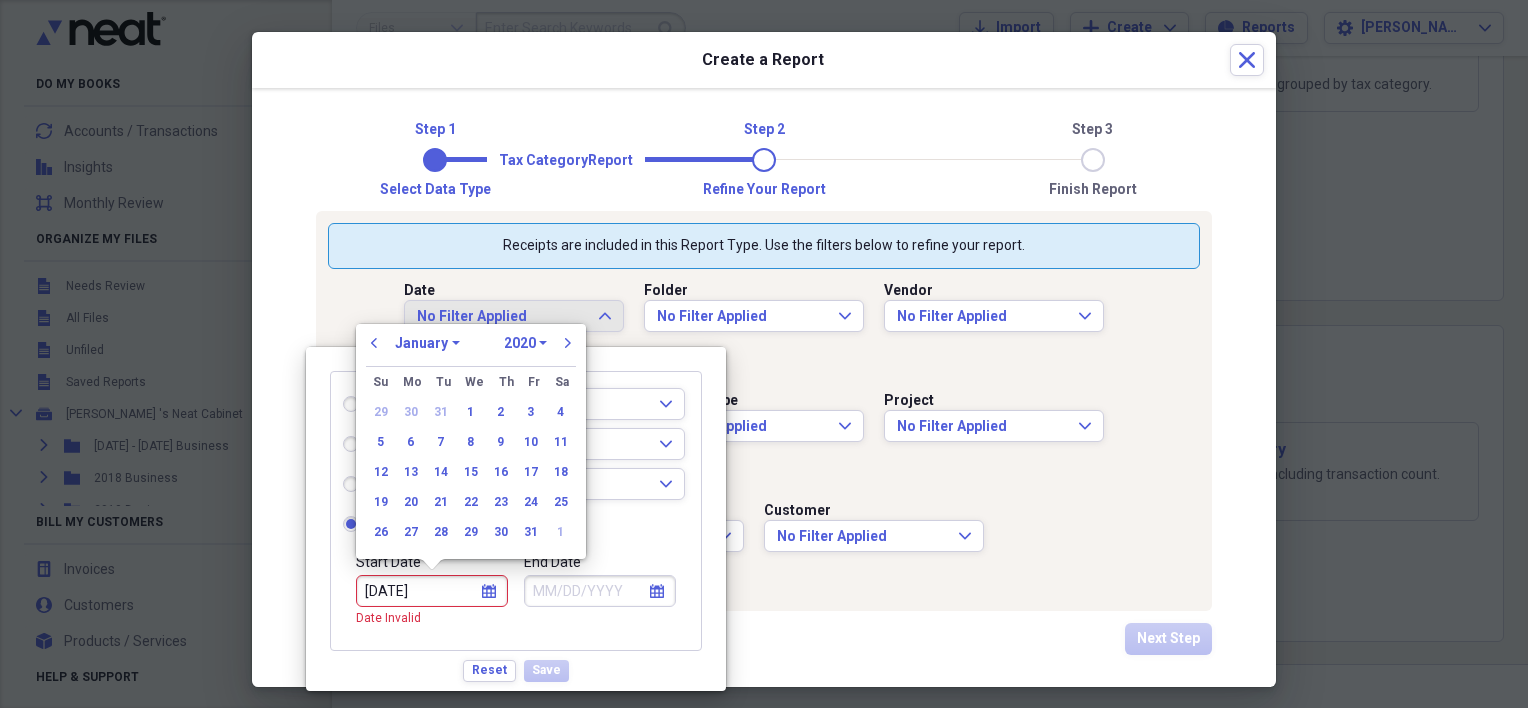 select on "2021" 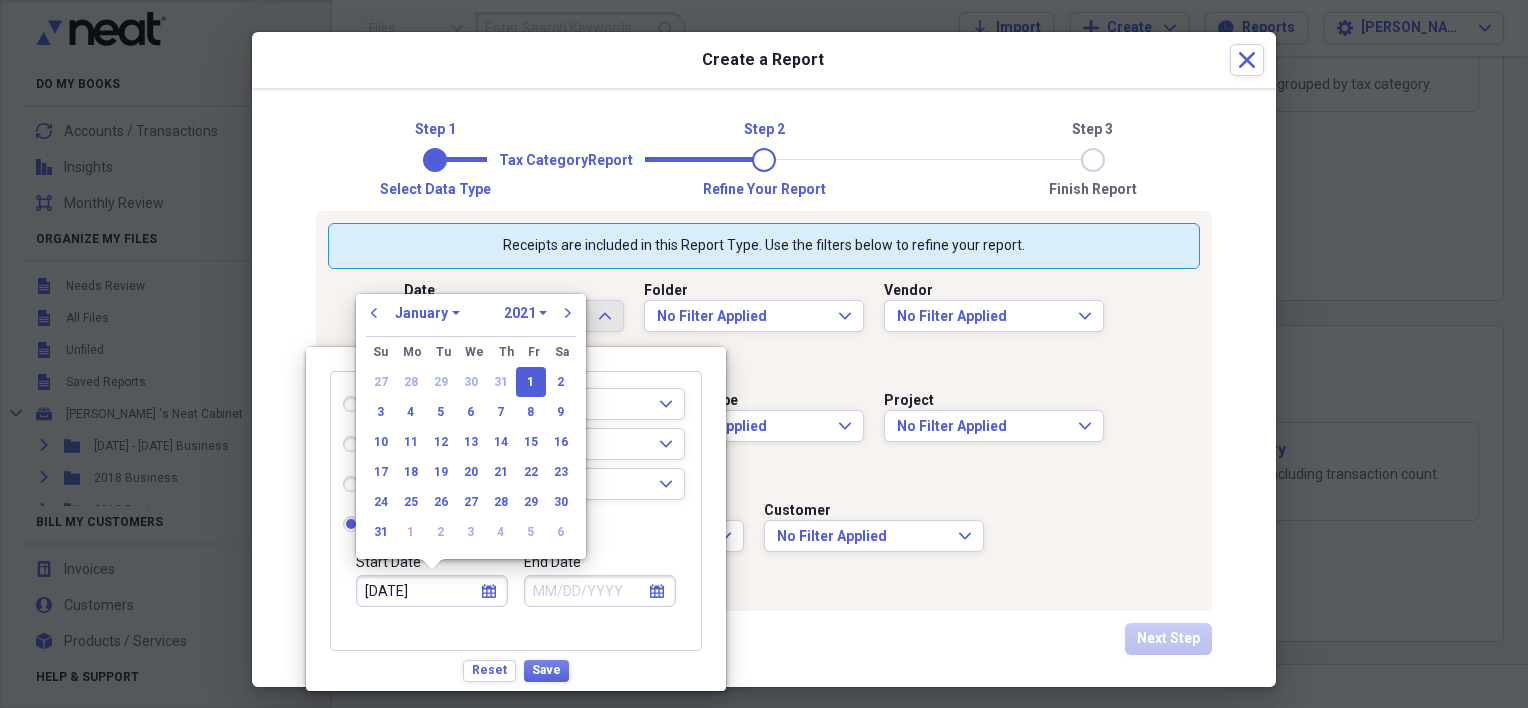 type on "01/01/2021" 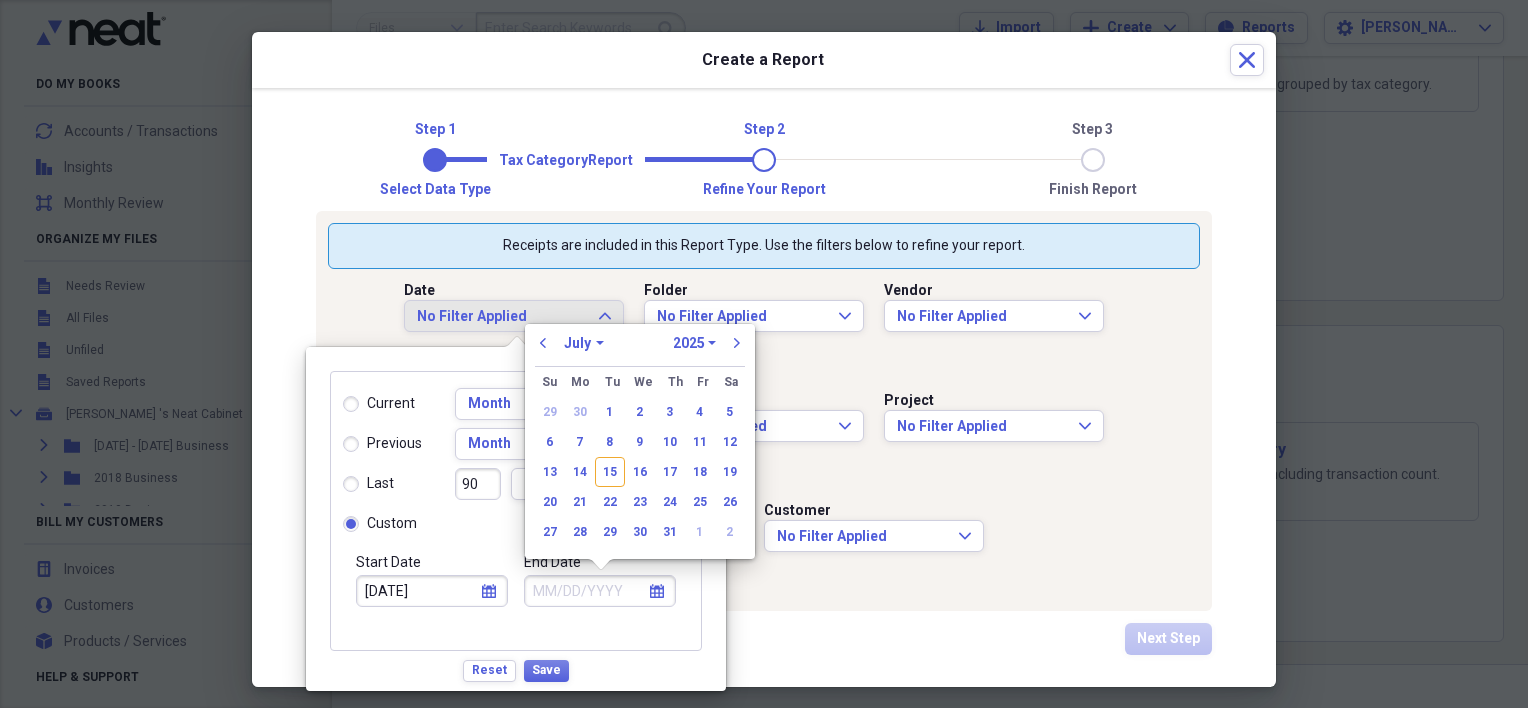 click on "End Date" at bounding box center [600, 591] 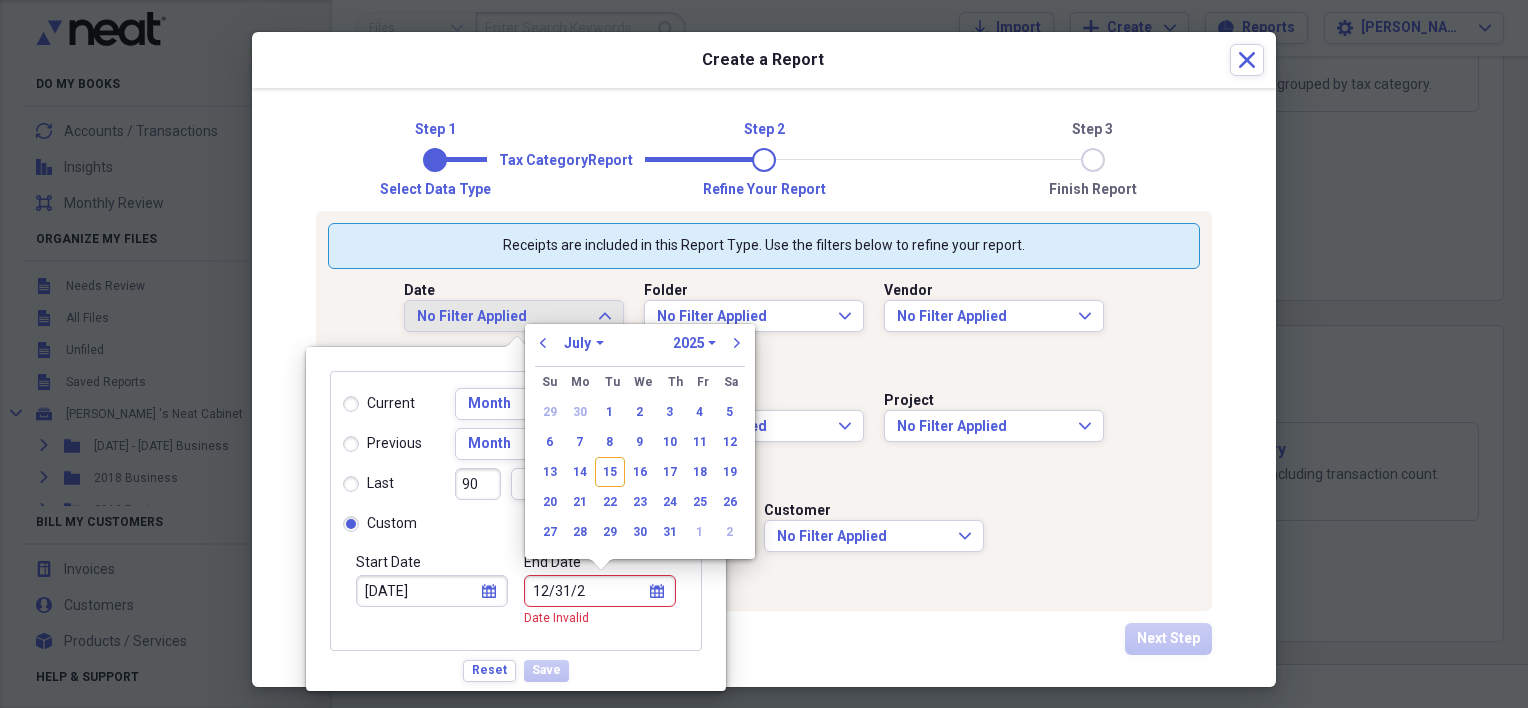 type on "12/31/20" 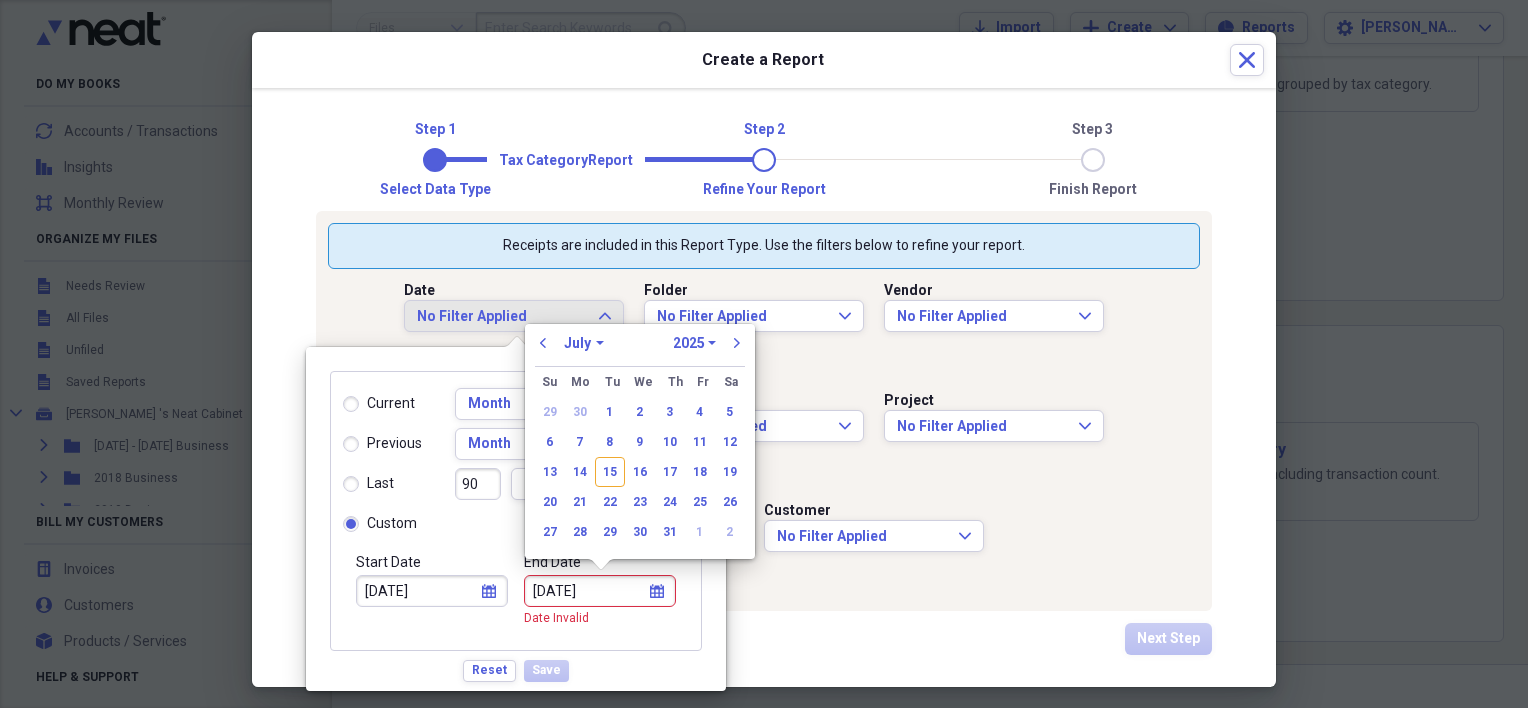 select on "11" 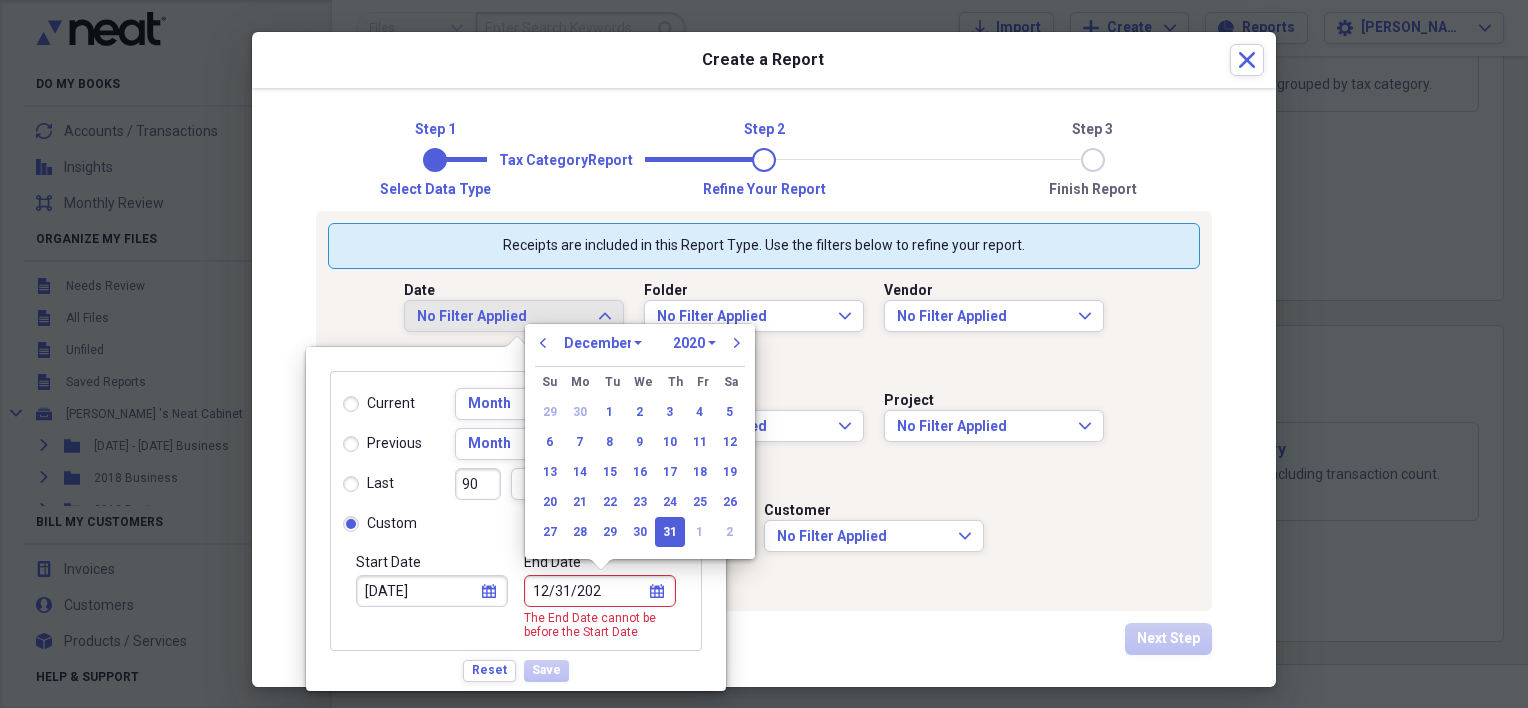 type on "12/31/2021" 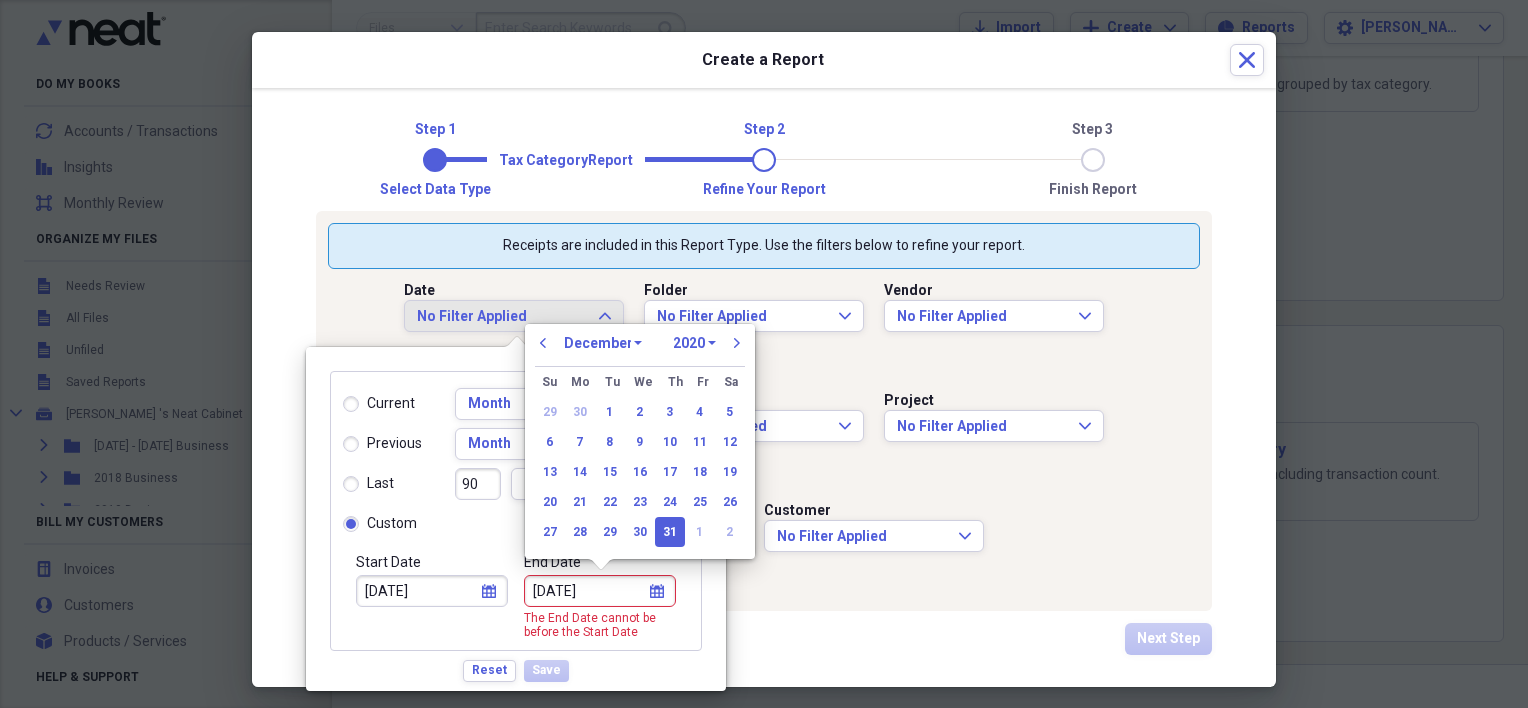 select on "2021" 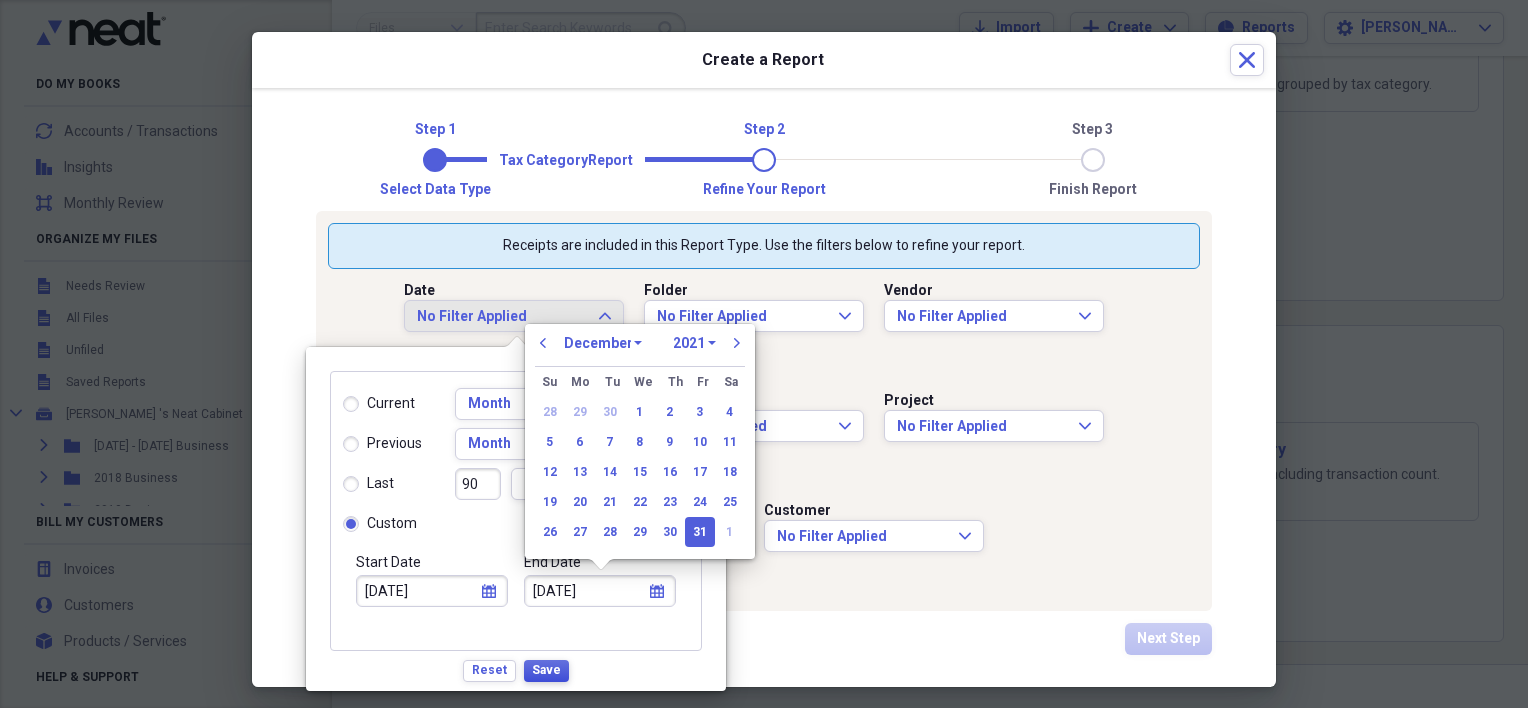 type on "12/31/2021" 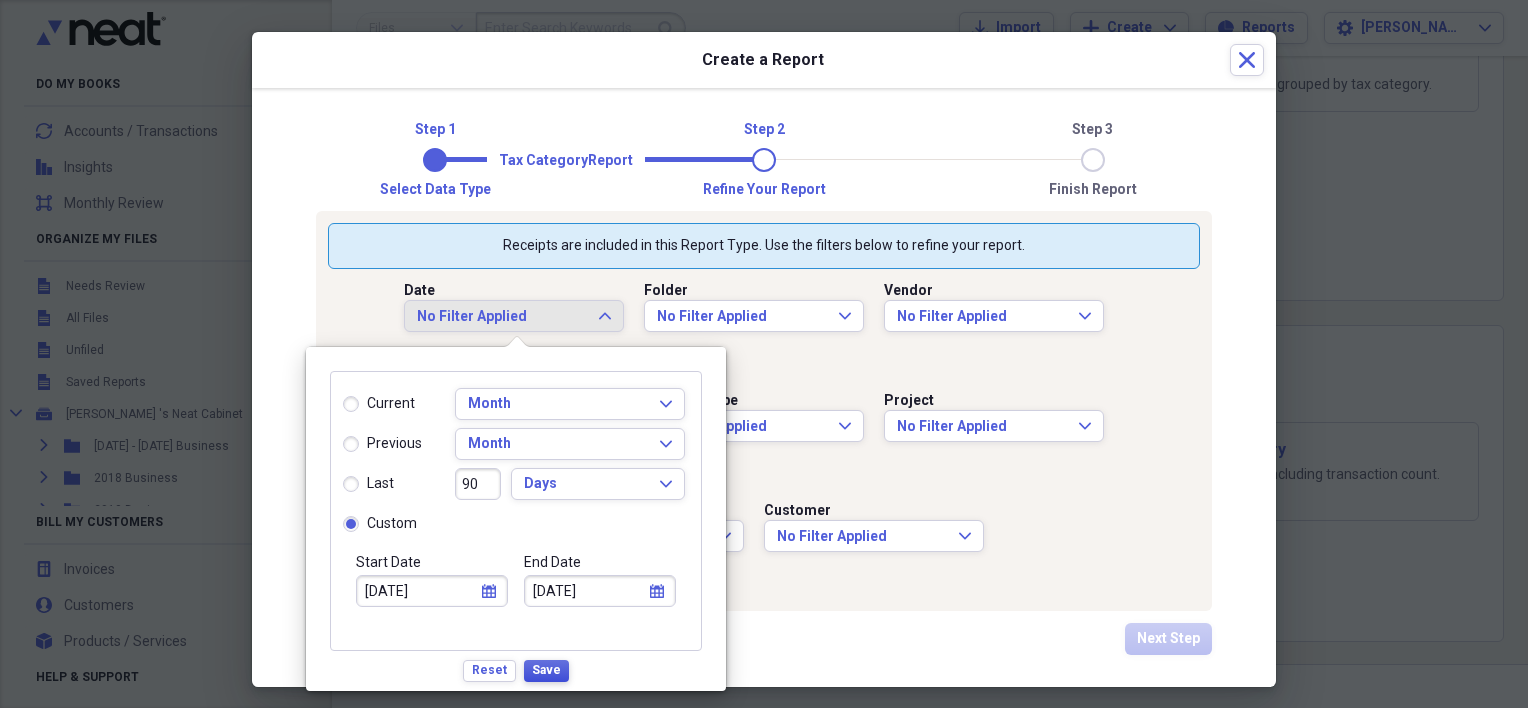 click on "Save" at bounding box center (546, 671) 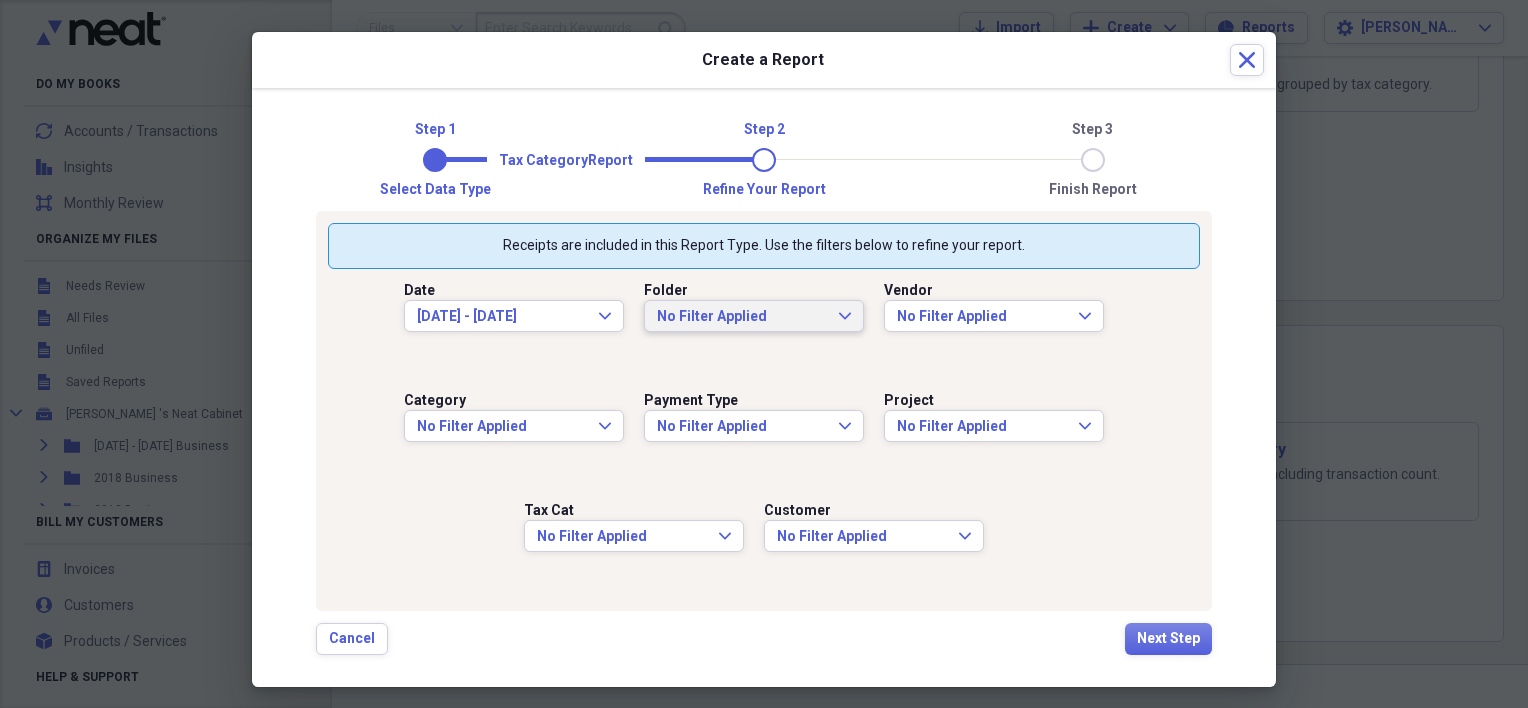 click on "Expand" 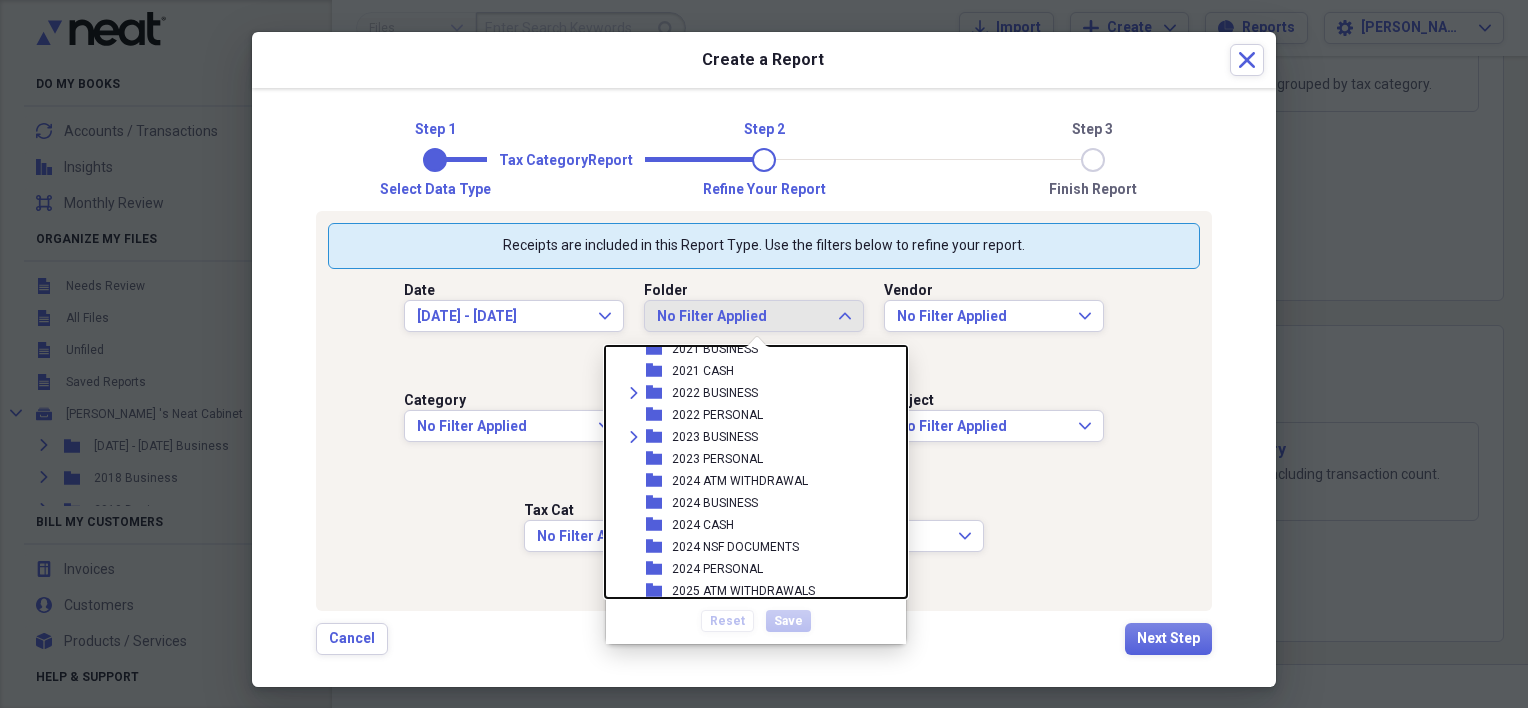 scroll, scrollTop: 100, scrollLeft: 0, axis: vertical 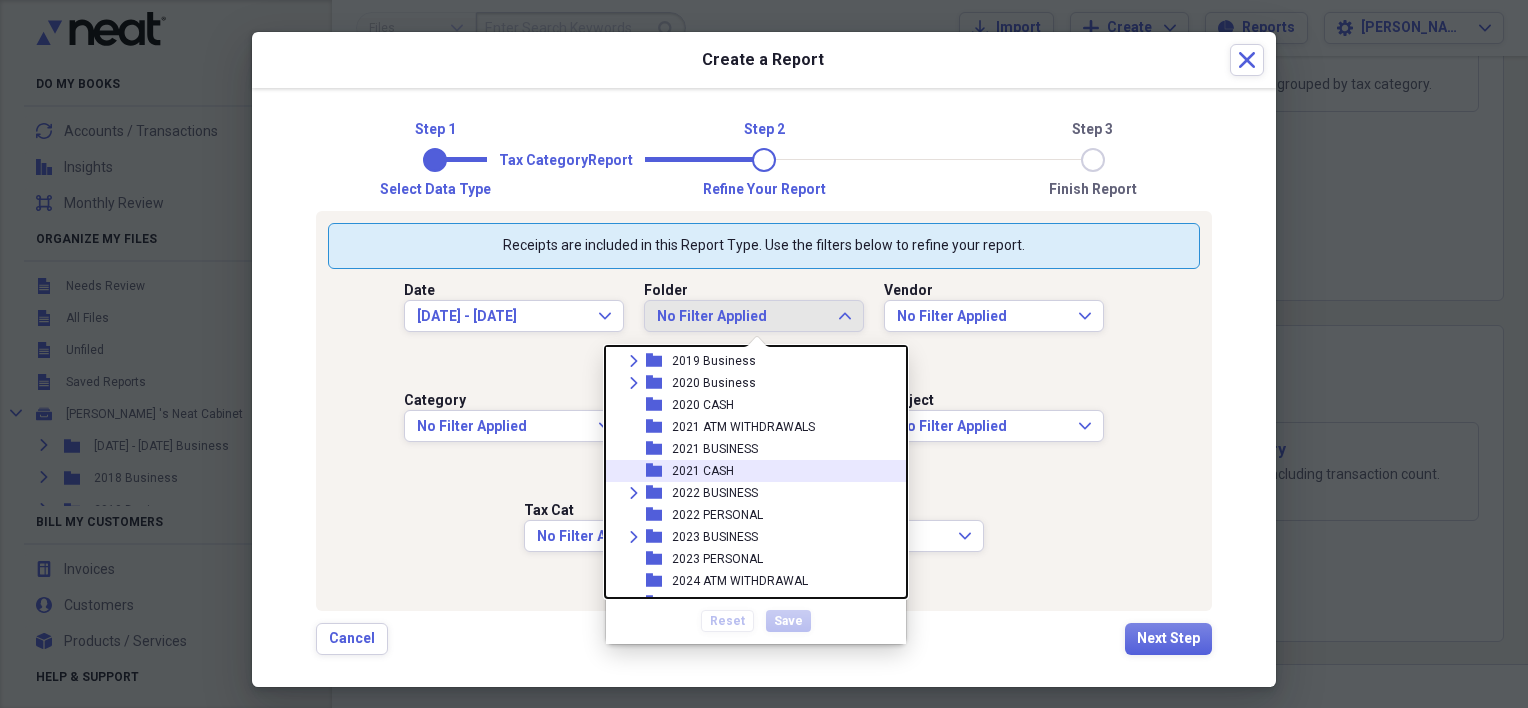 click on "folder 2021 CASH" at bounding box center (748, 471) 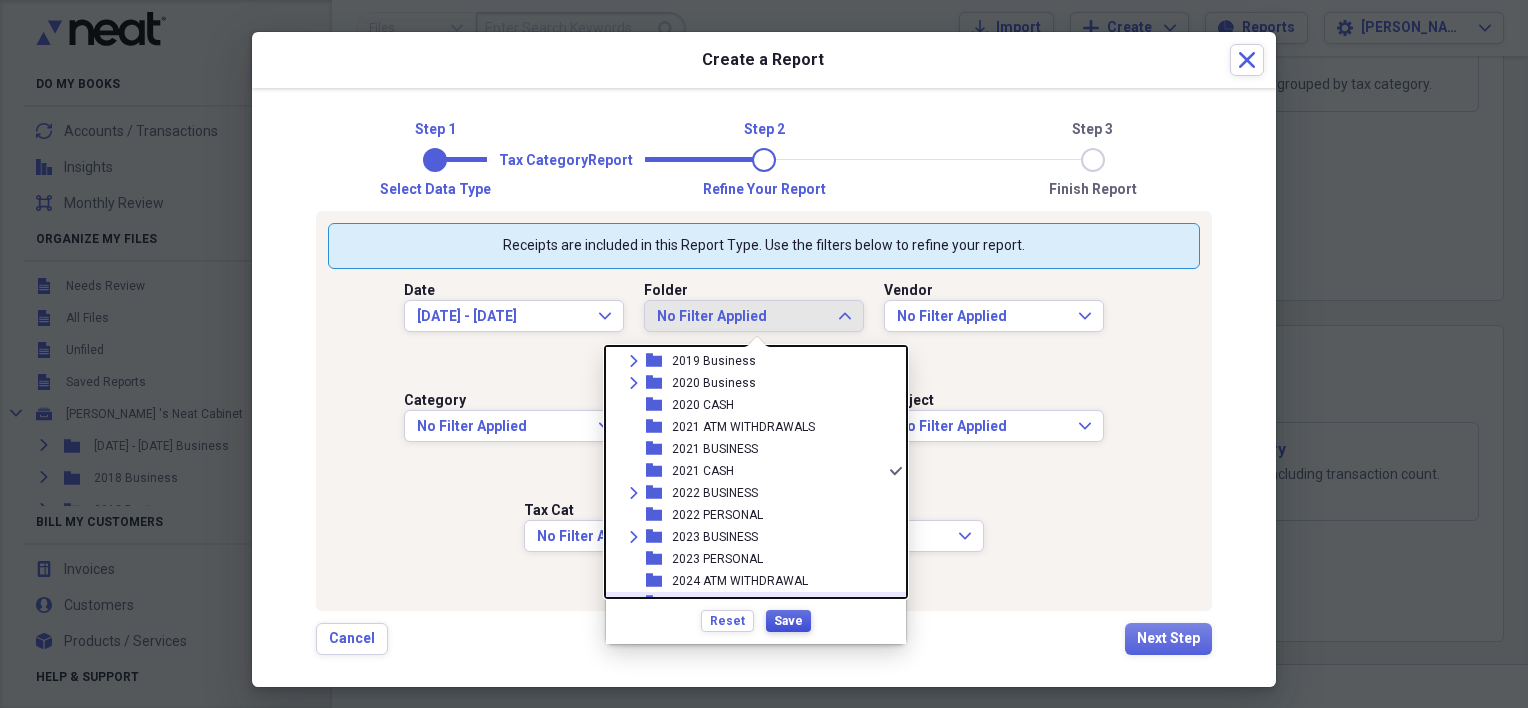click on "Save" at bounding box center (788, 621) 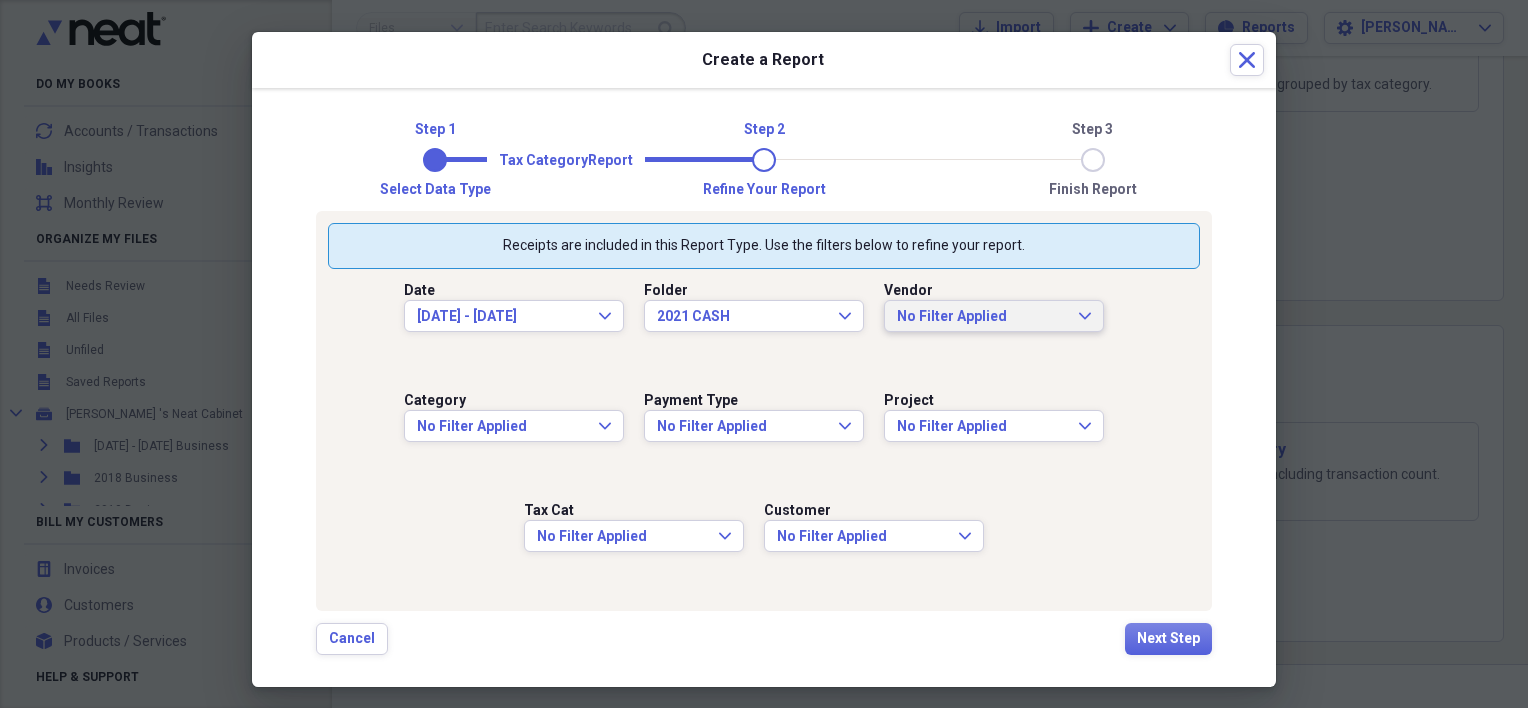 click on "Expand" 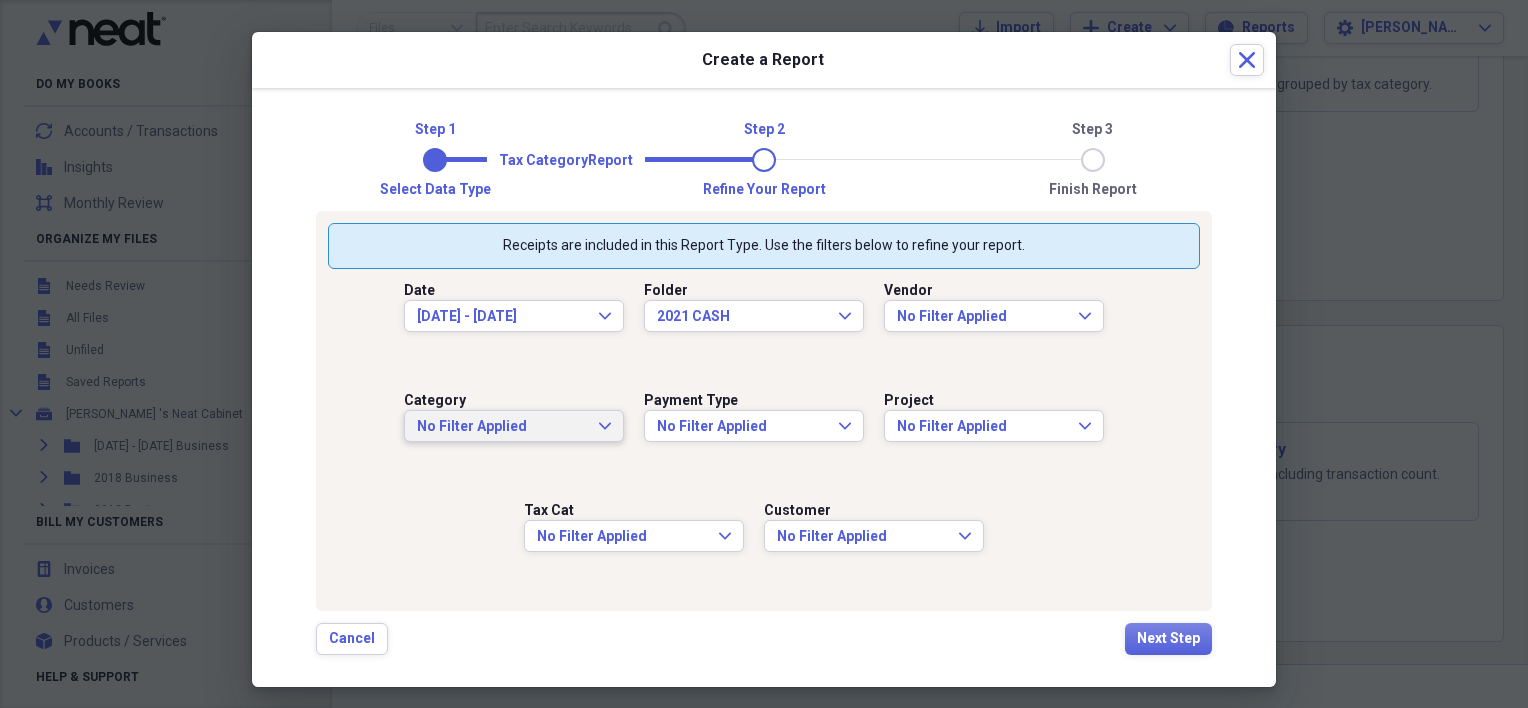 click on "Expand" 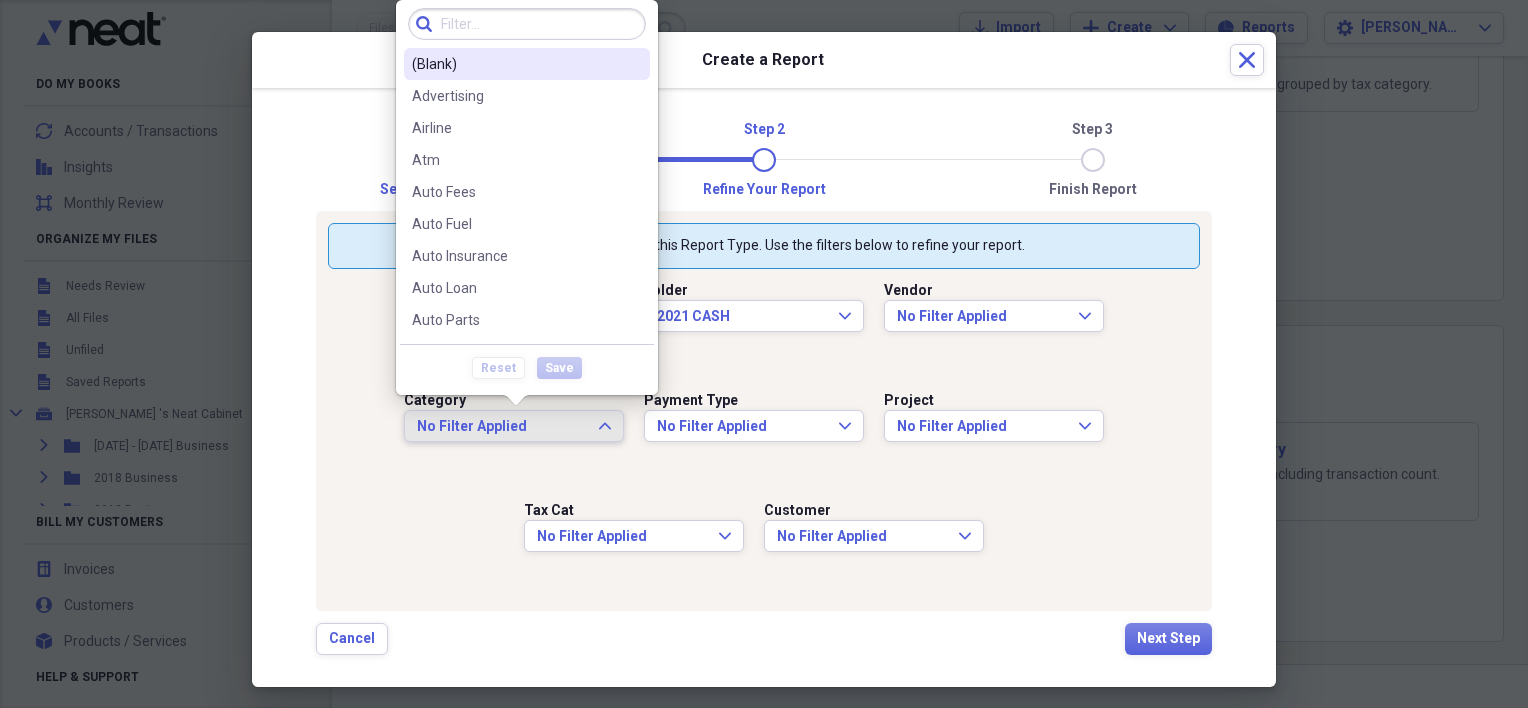 click on "Expand" 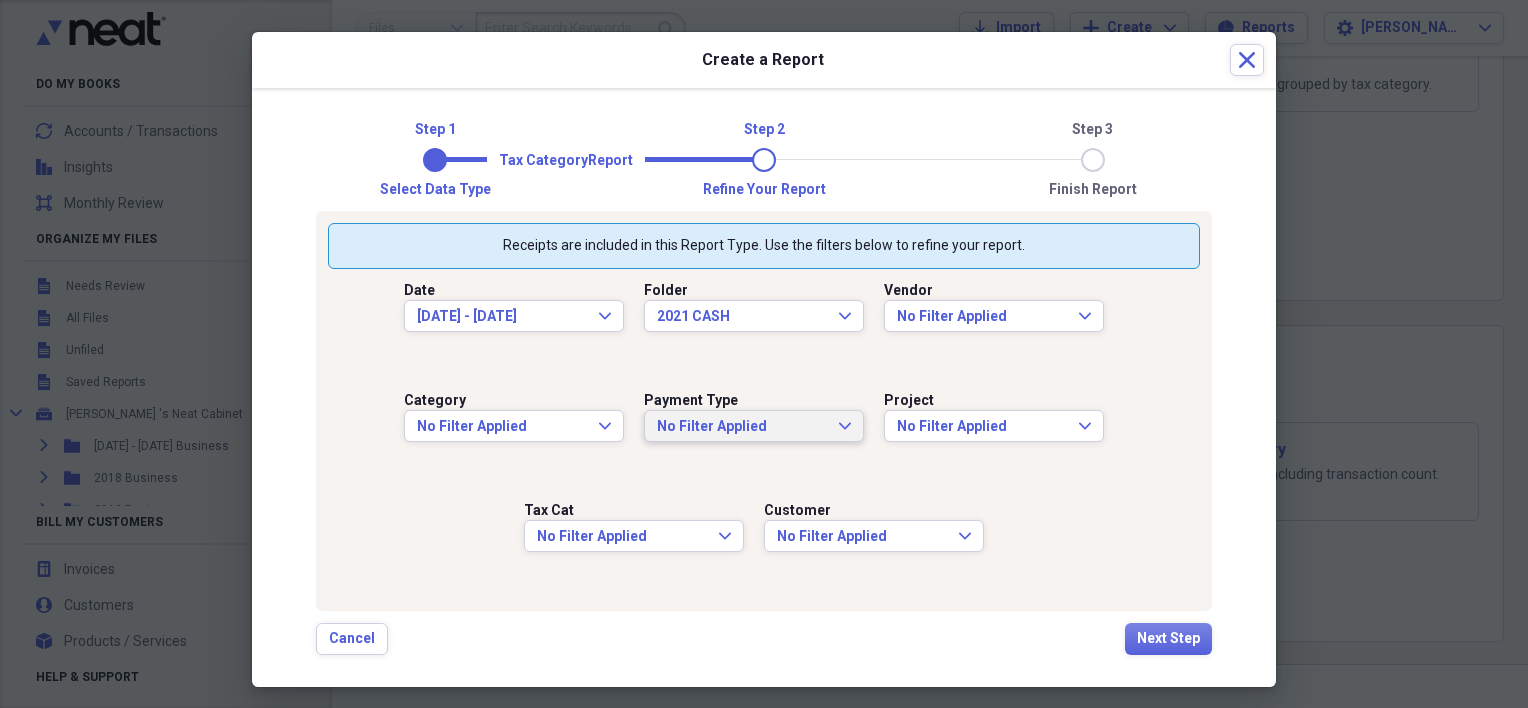 click on "No Filter Applied Expand" at bounding box center (754, 426) 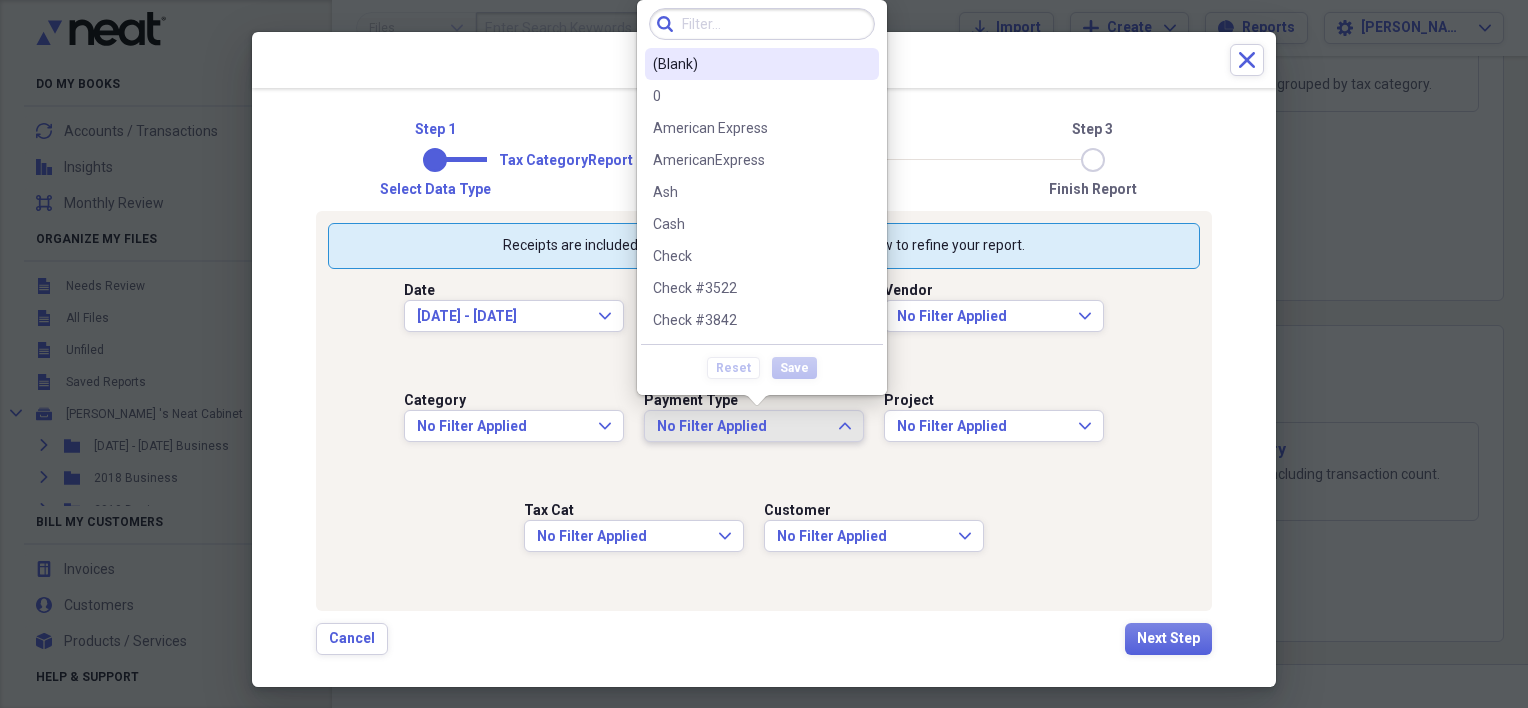 click on "No Filter Applied Expand" at bounding box center (754, 426) 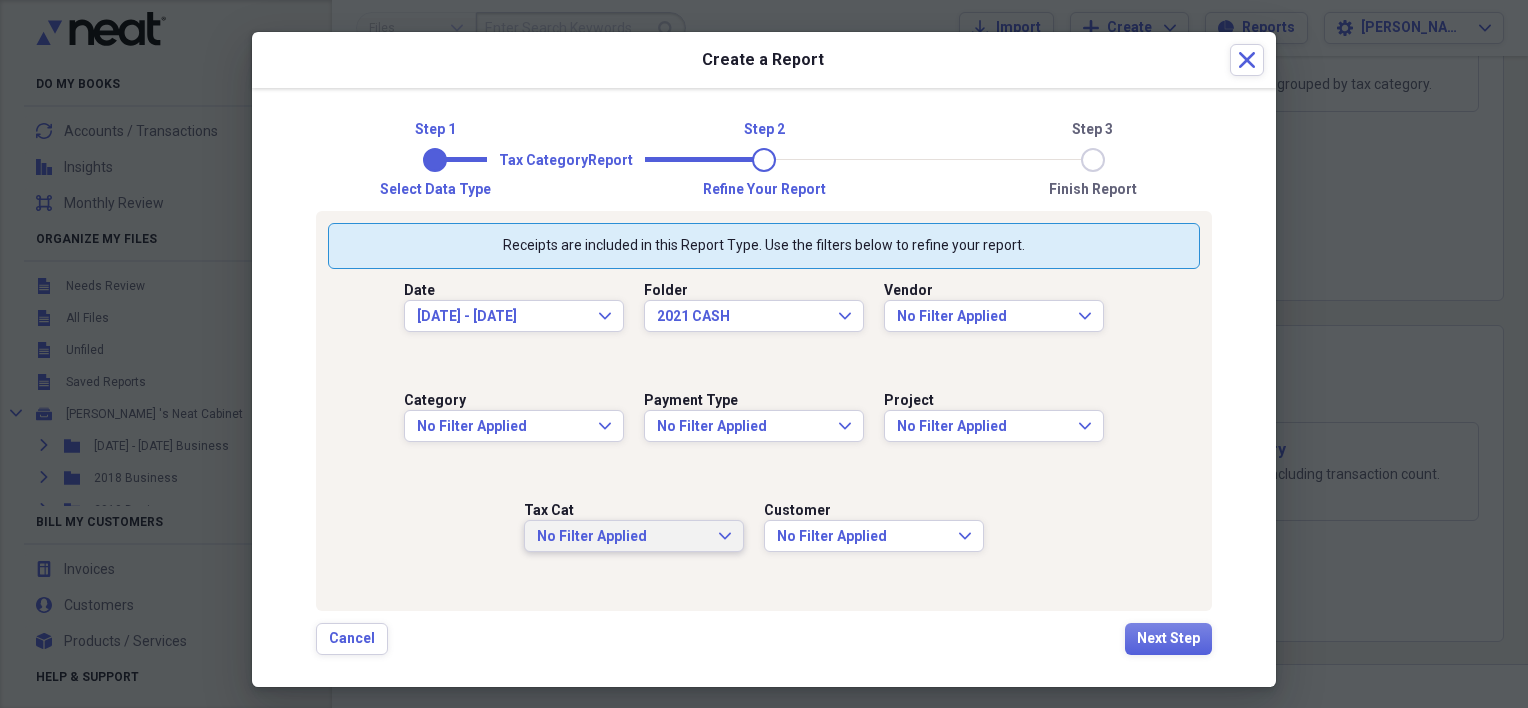 click on "Expand" 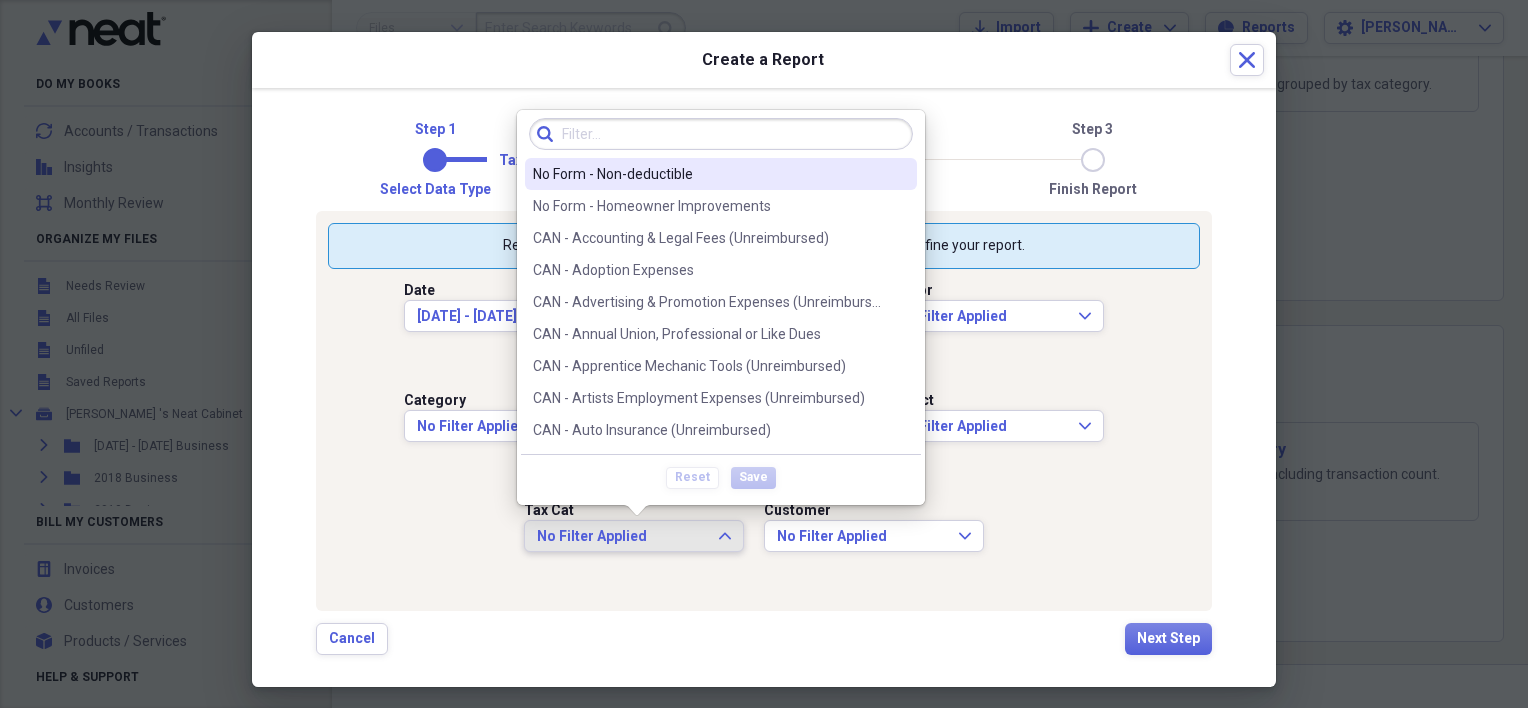 click on "Expand" 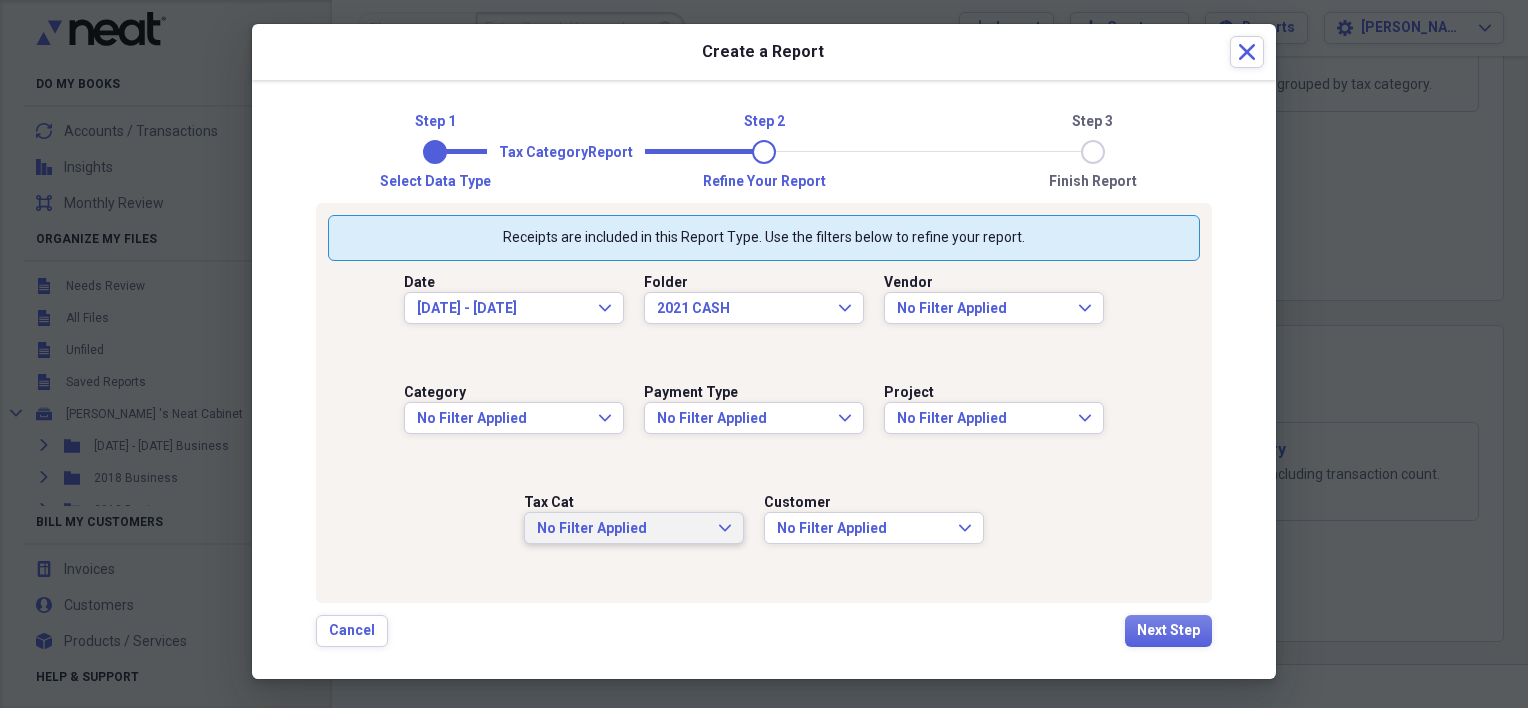 scroll, scrollTop: 11, scrollLeft: 0, axis: vertical 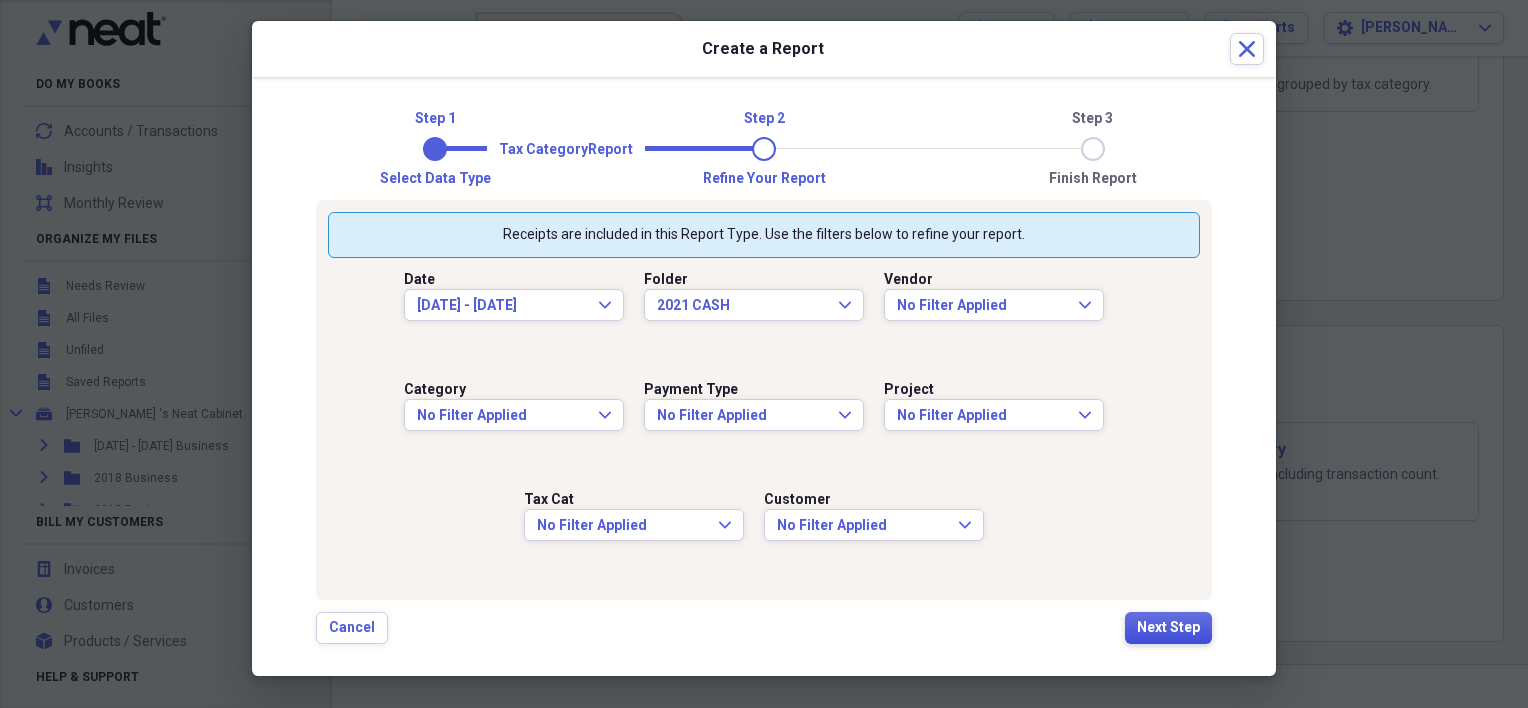 click on "Next Step" at bounding box center (1168, 628) 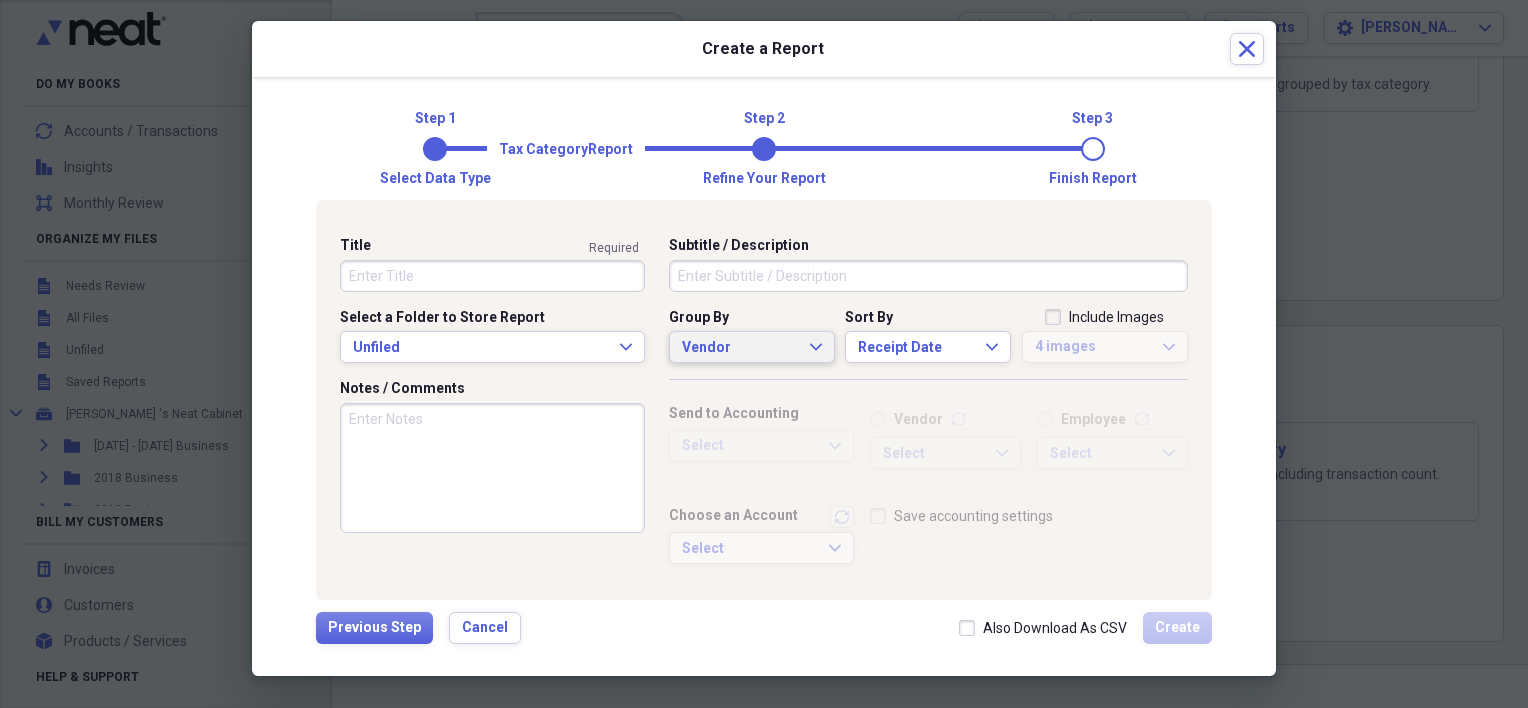 click on "Vendor Expand" at bounding box center [752, 347] 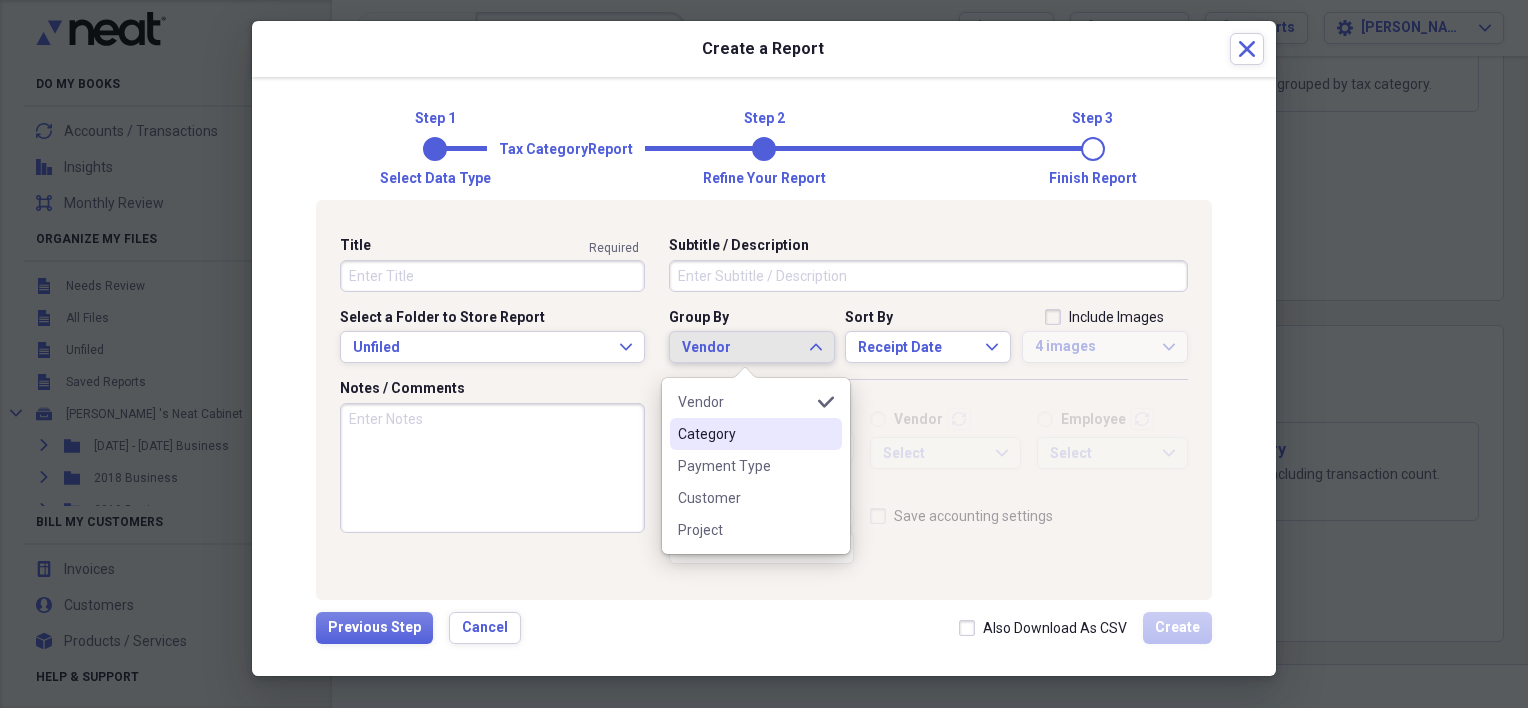 click on "Category" at bounding box center [744, 434] 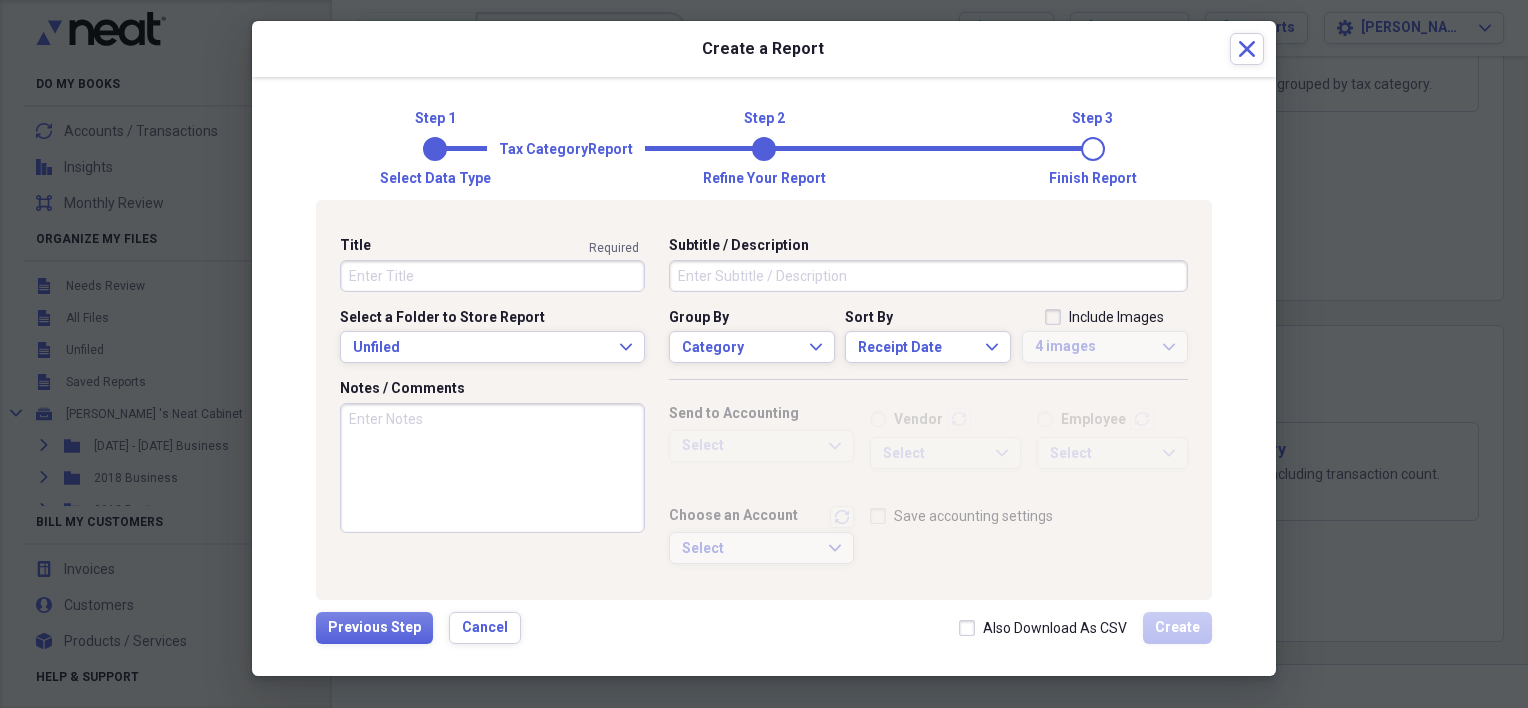 click on "Title" at bounding box center (492, 276) 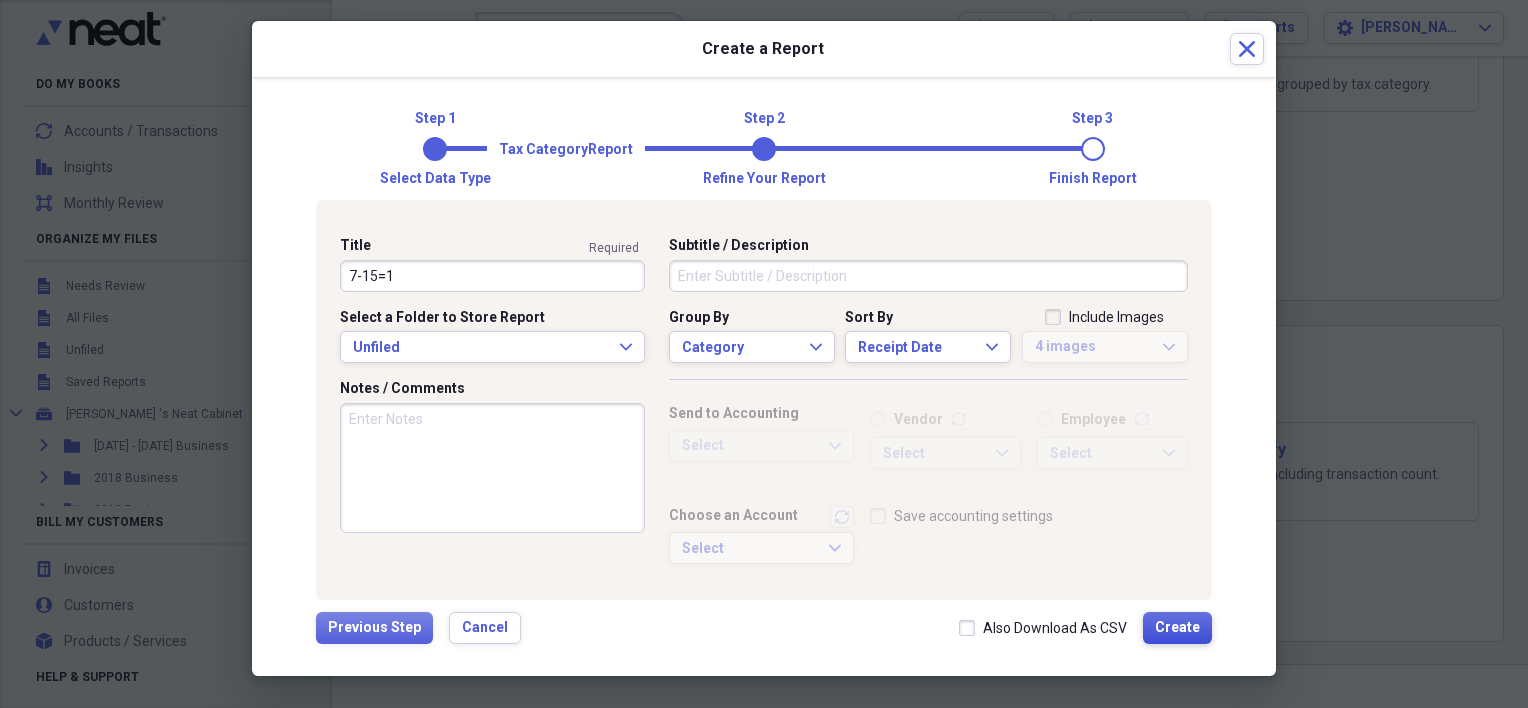 type on "7-15=1" 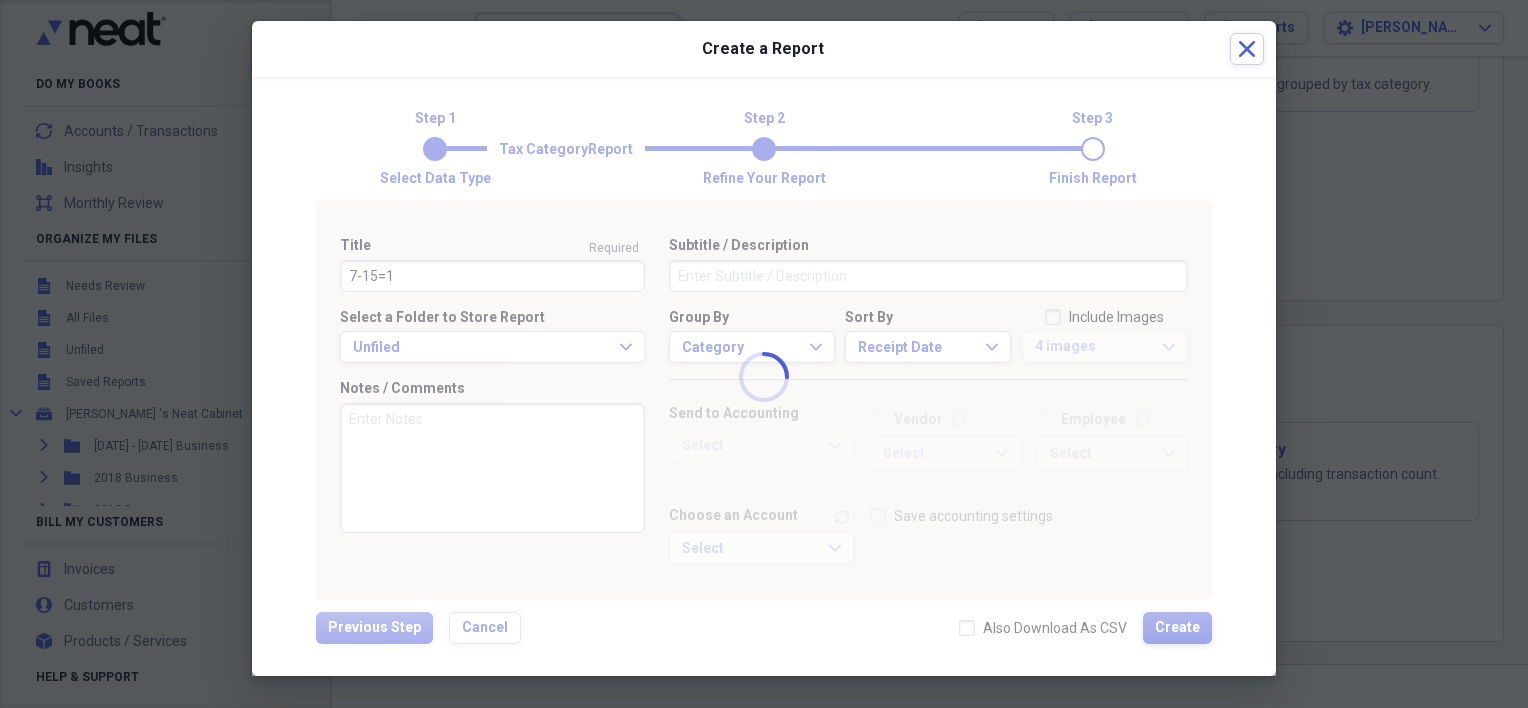 type 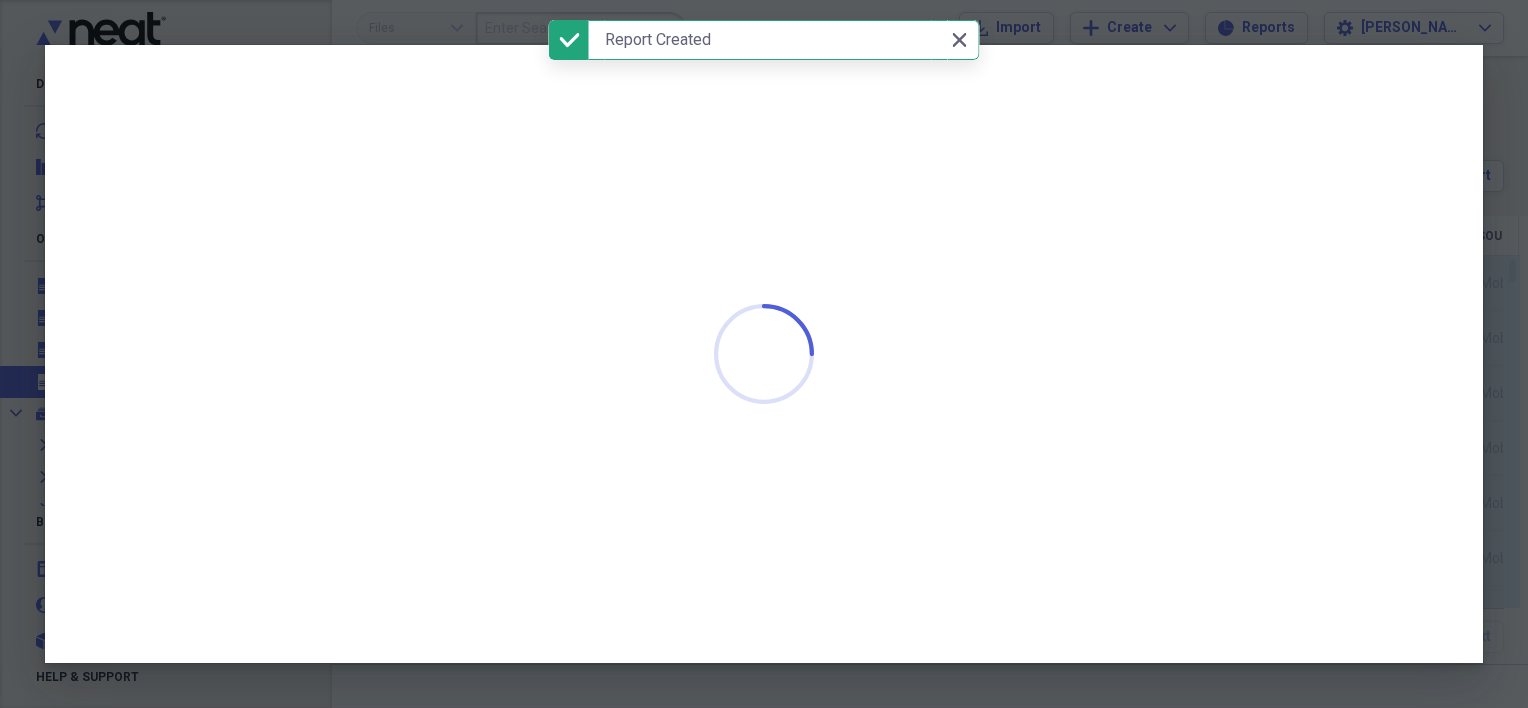scroll, scrollTop: 0, scrollLeft: 0, axis: both 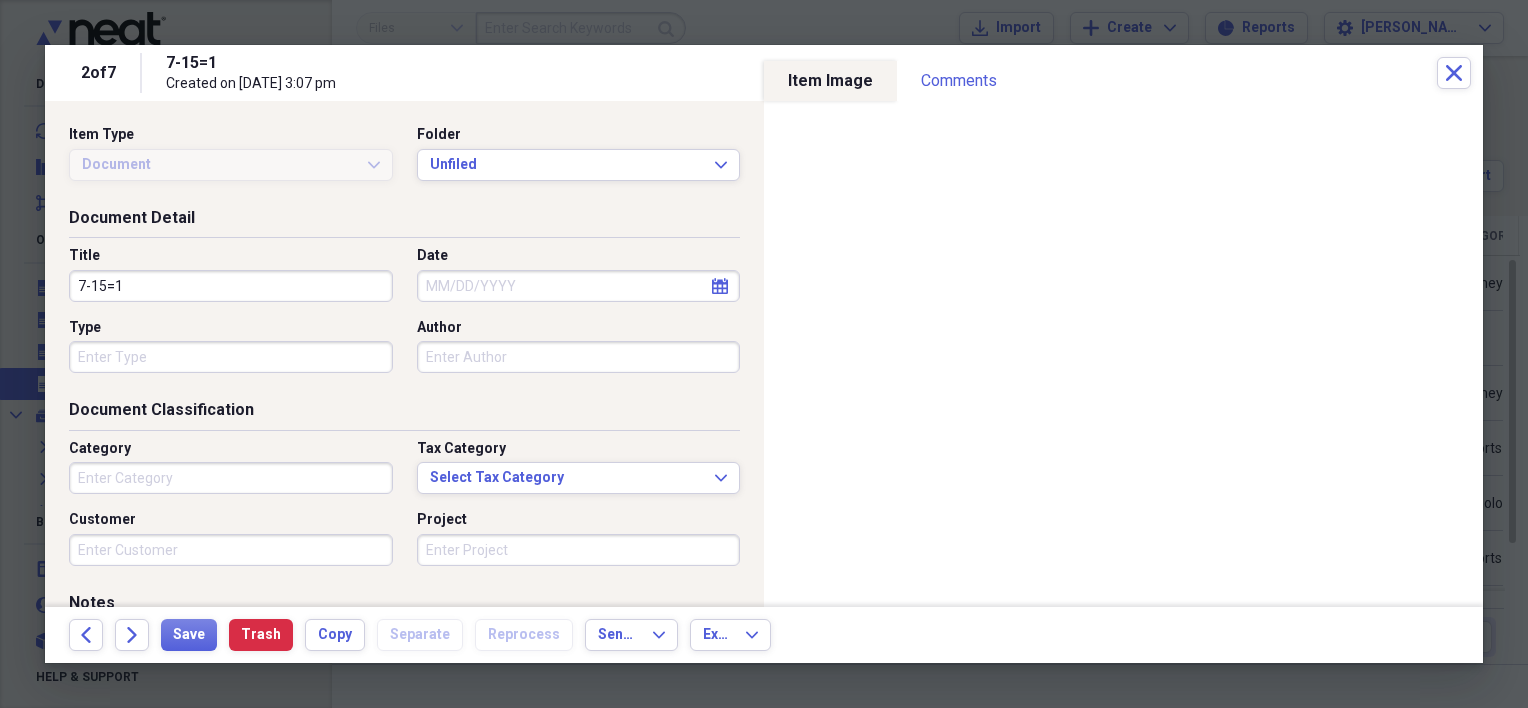 type on "Technology" 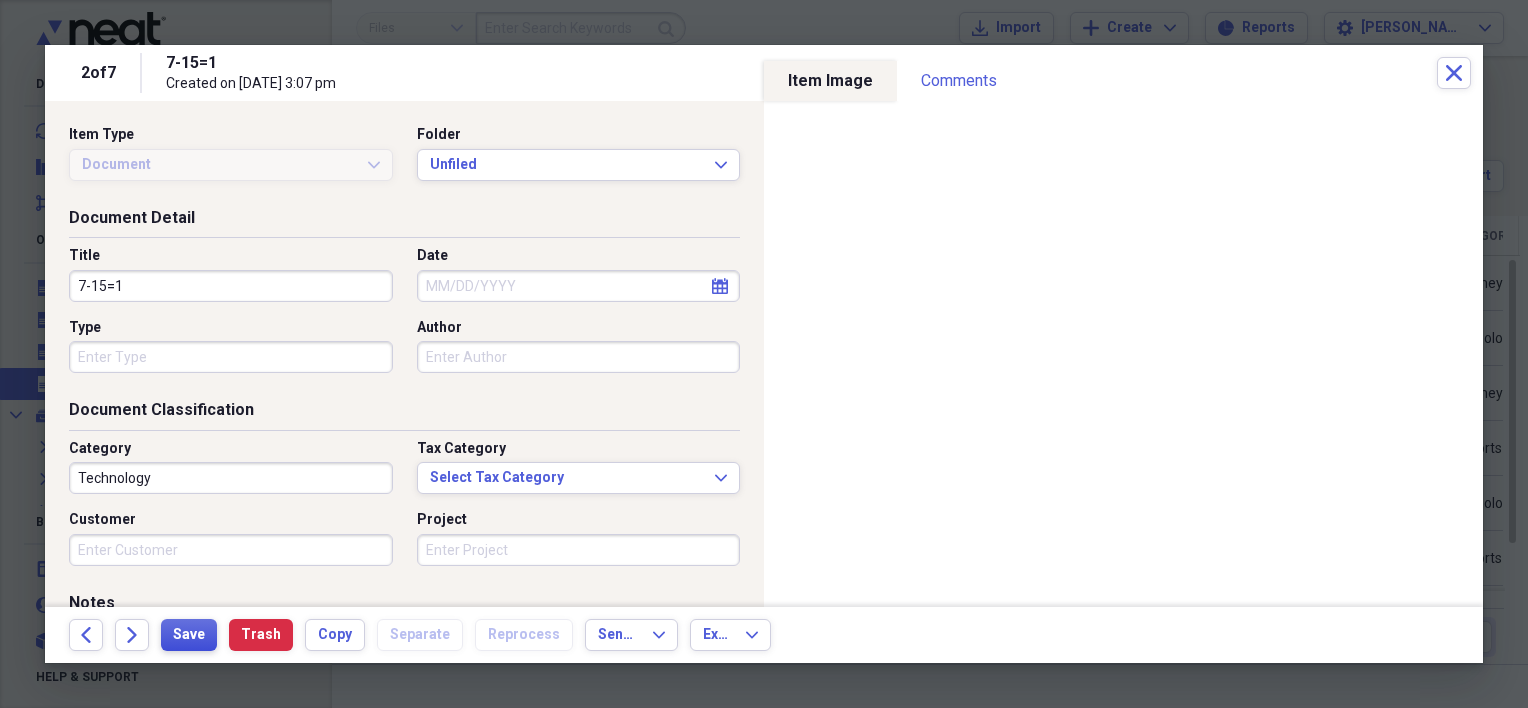 click on "Save" at bounding box center (189, 635) 